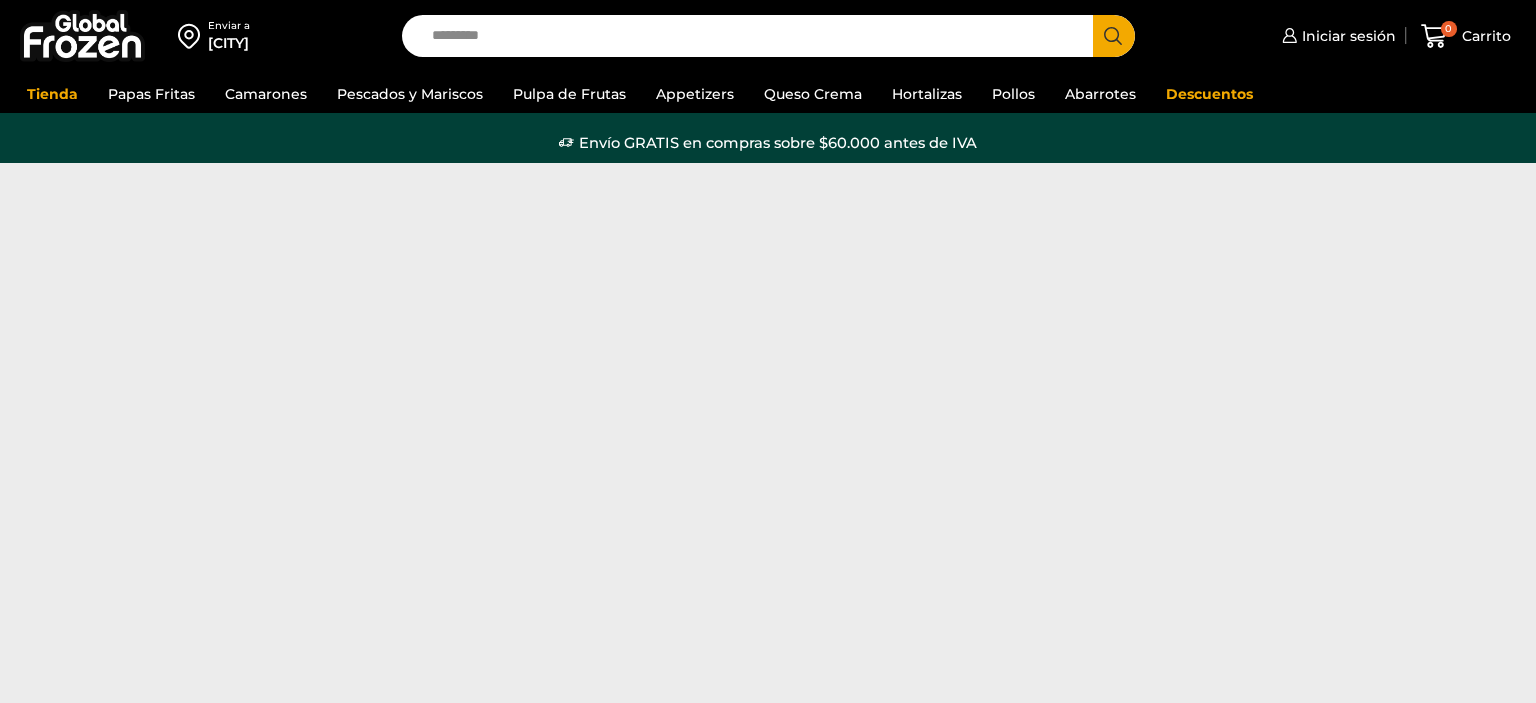scroll, scrollTop: 0, scrollLeft: 0, axis: both 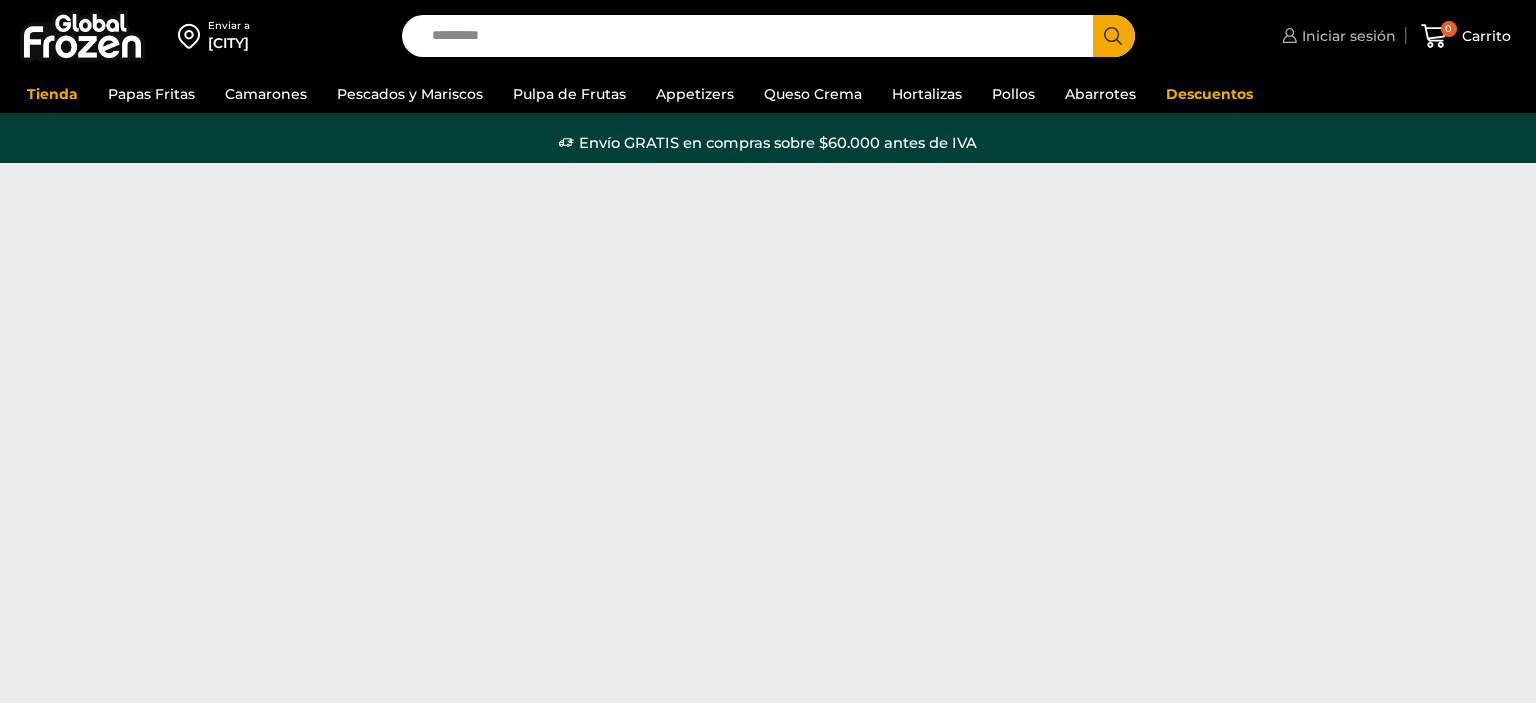 click on "Iniciar sesión" at bounding box center (1346, 36) 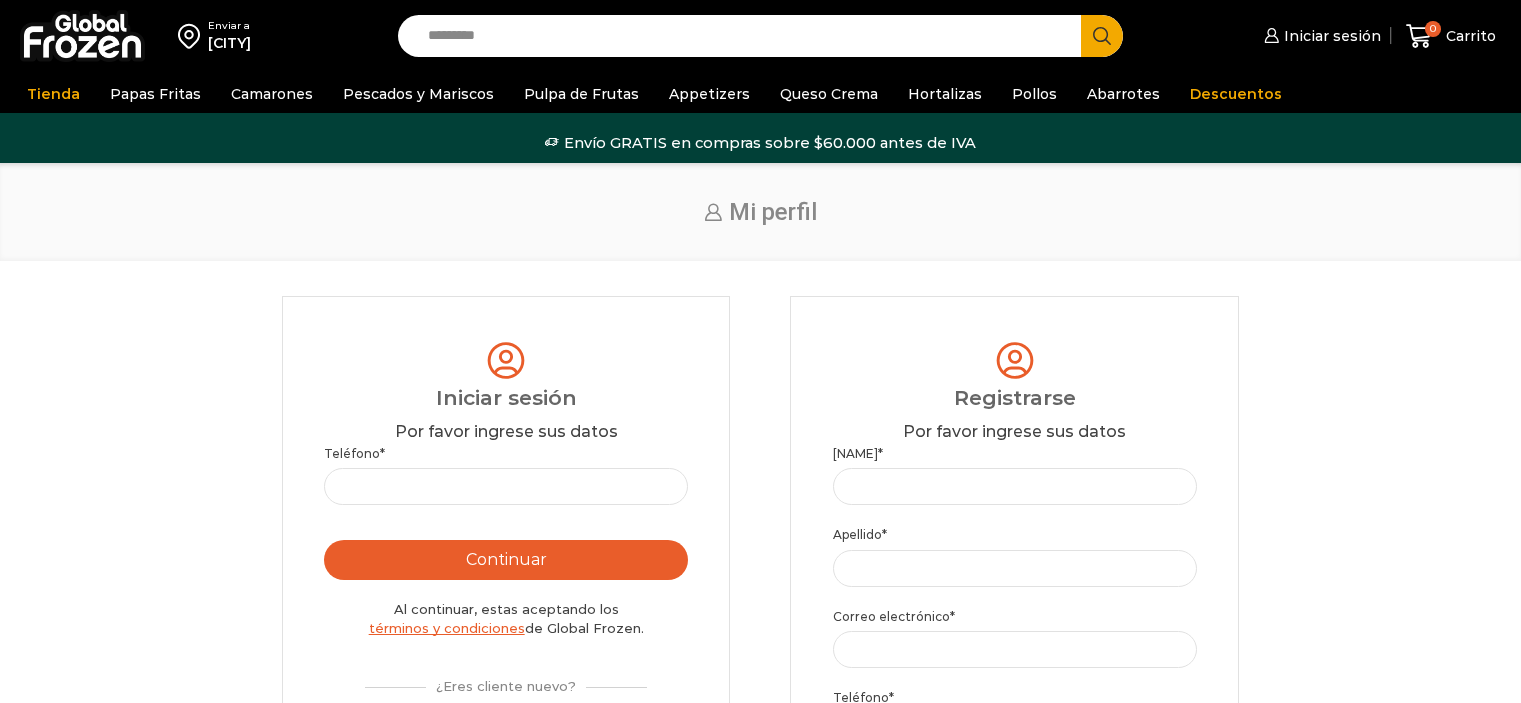 scroll, scrollTop: 0, scrollLeft: 0, axis: both 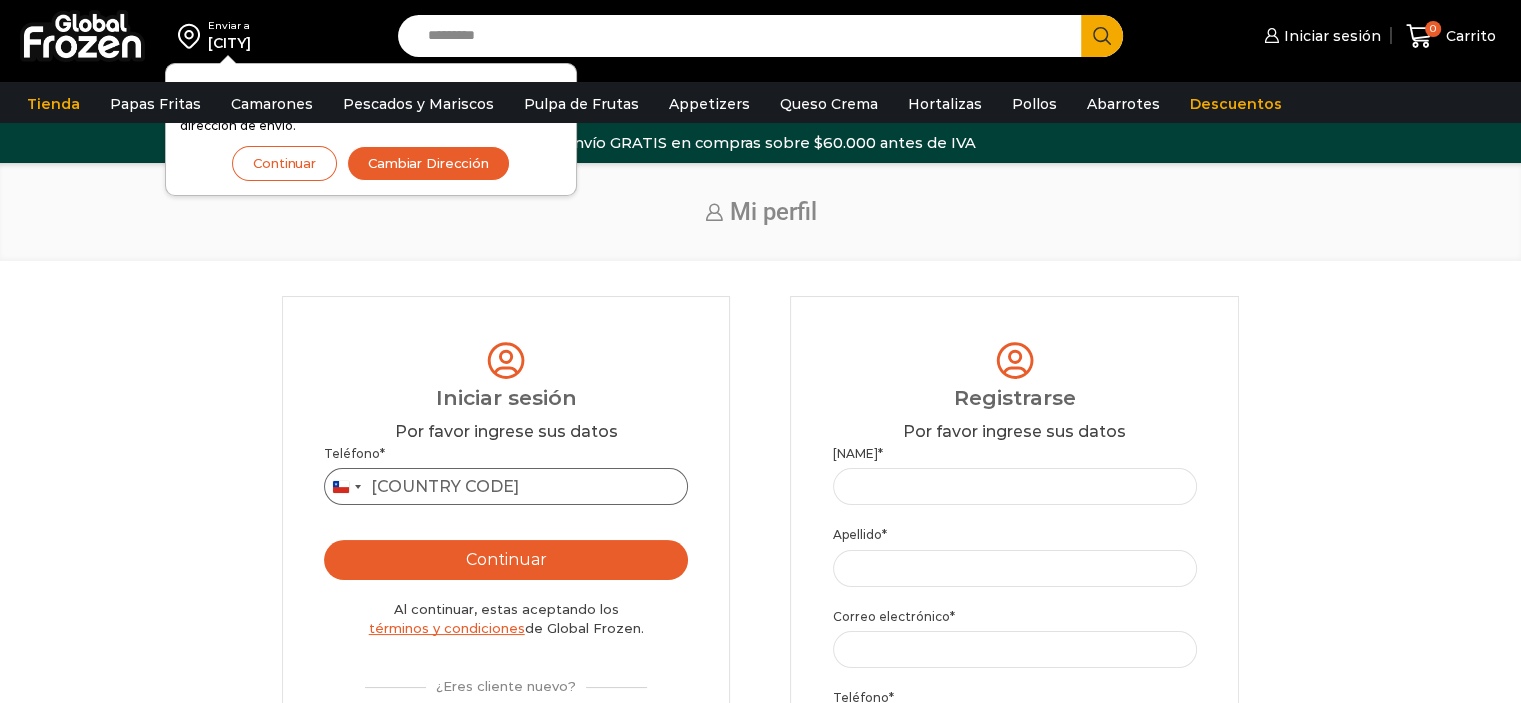 click on "Teléfono
*" at bounding box center (506, 486) 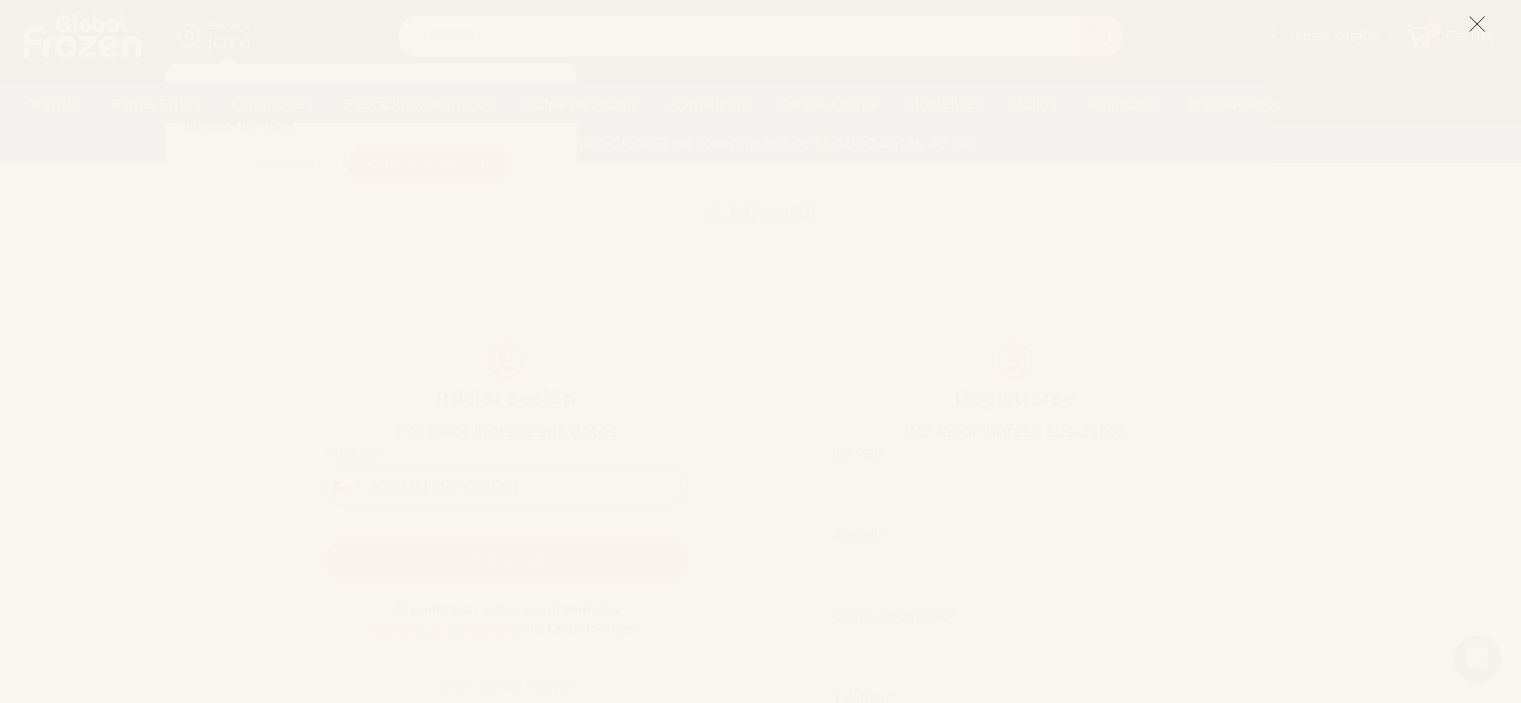 scroll, scrollTop: 0, scrollLeft: 0, axis: both 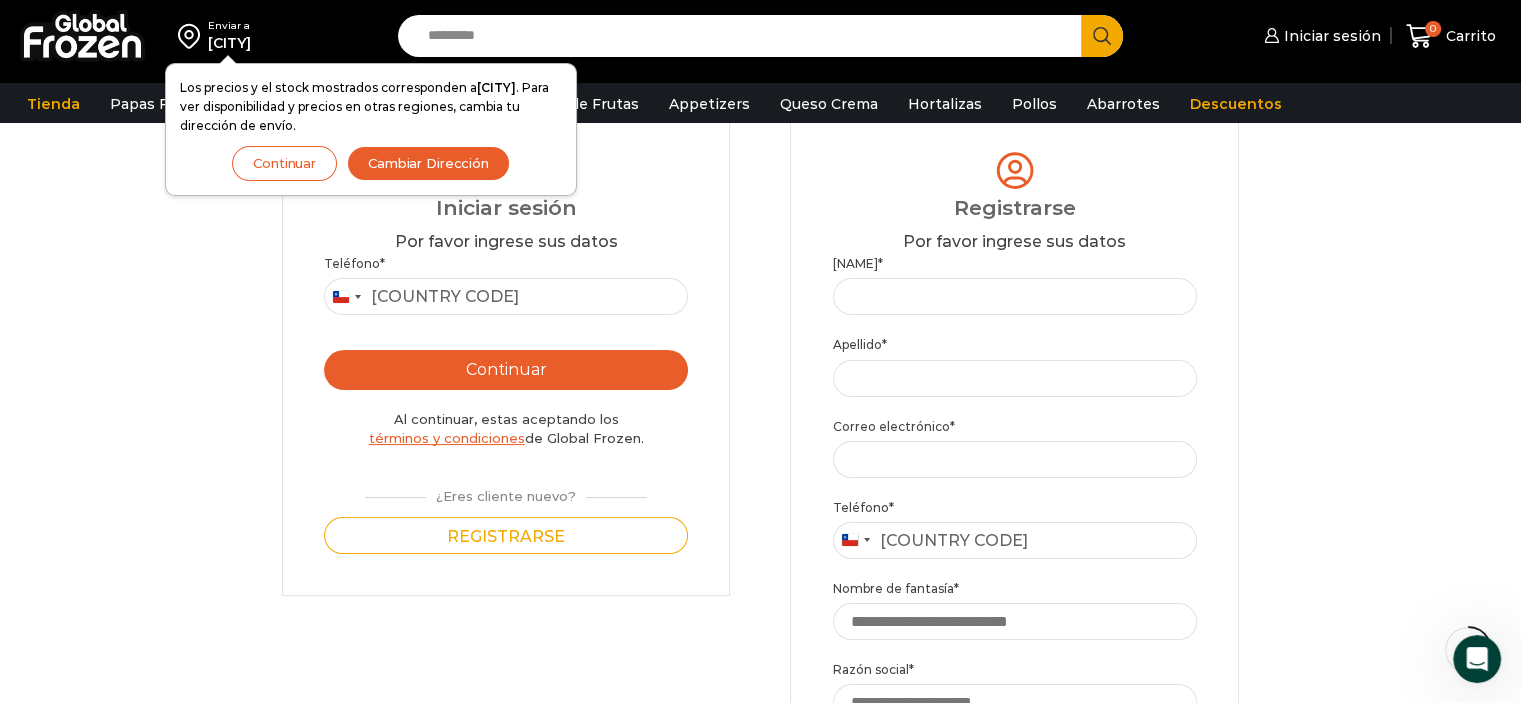 click on "Continuar" at bounding box center (284, 163) 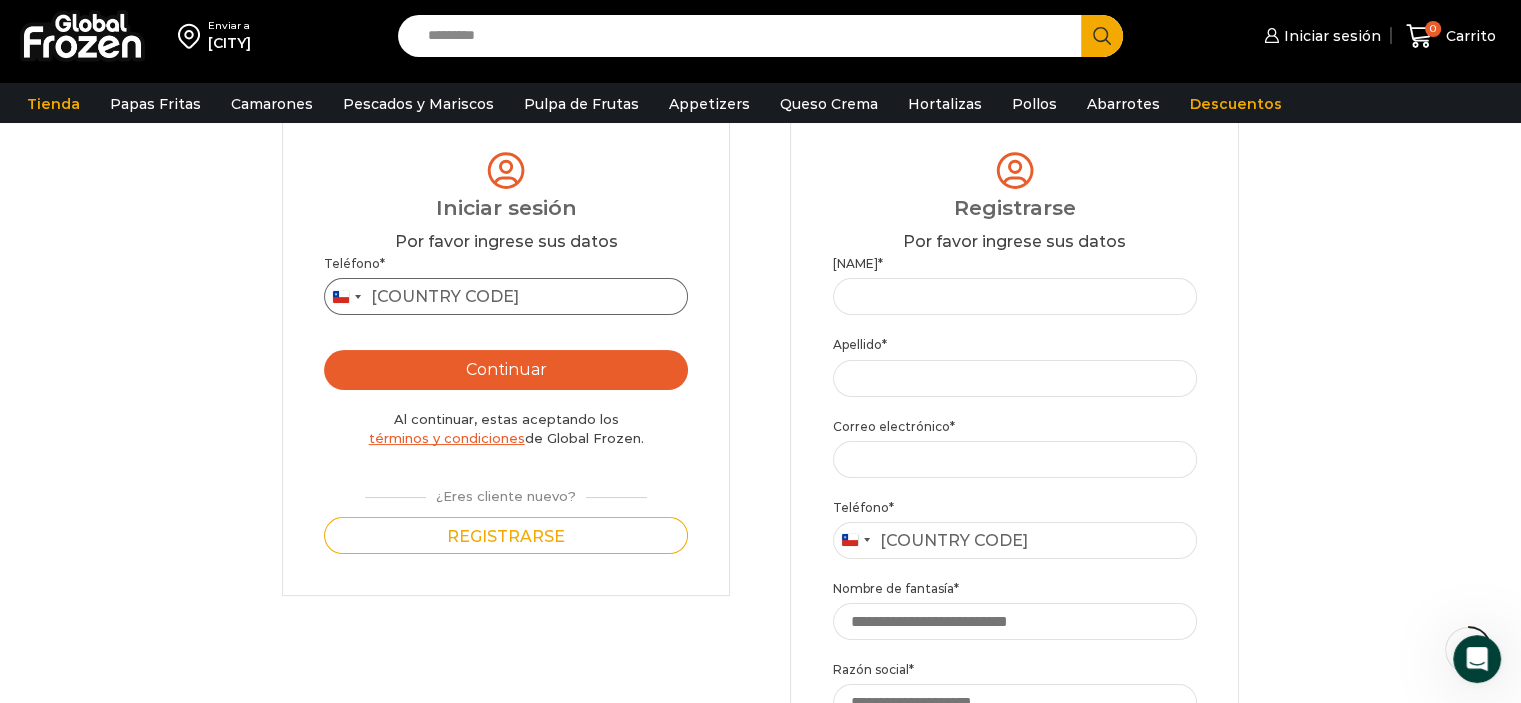 click on "Teléfono
*" at bounding box center [506, 296] 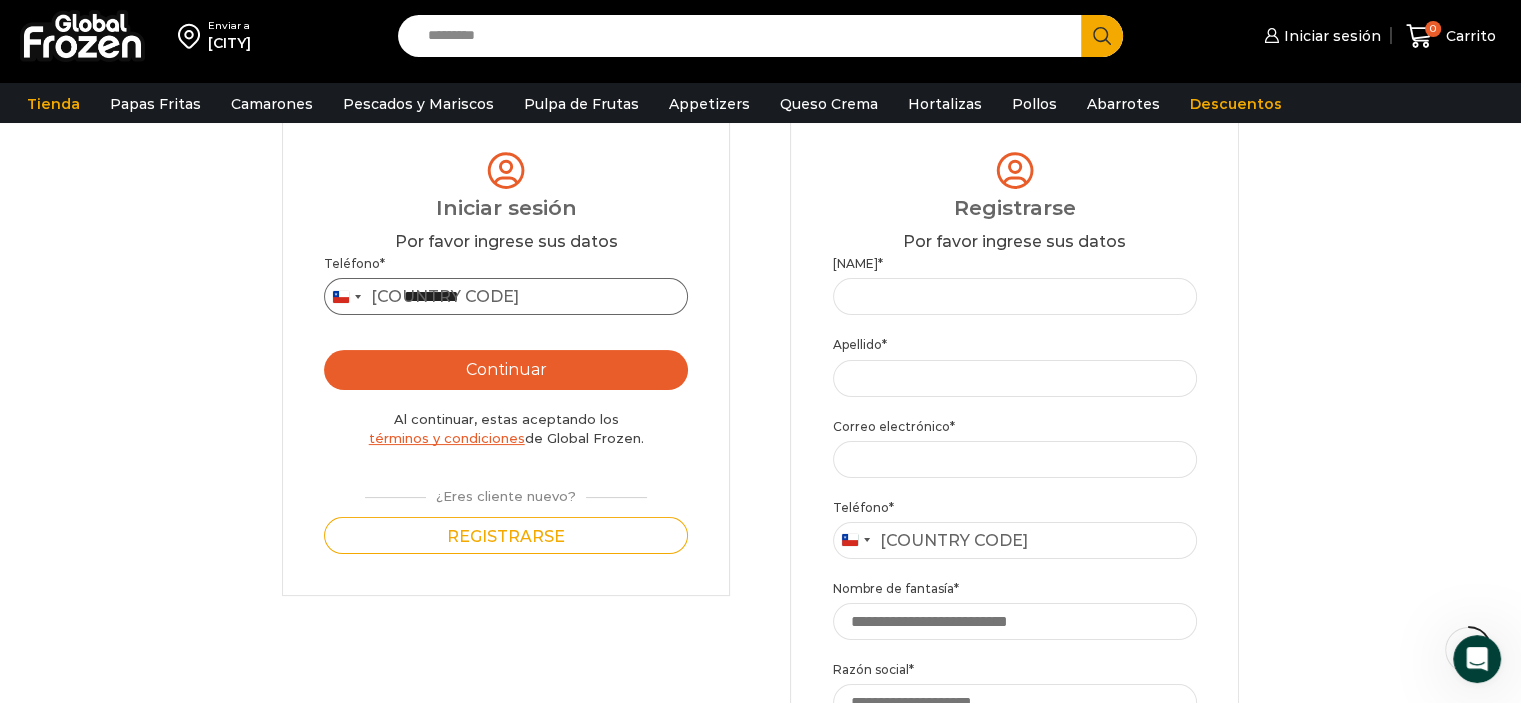 type on "*********" 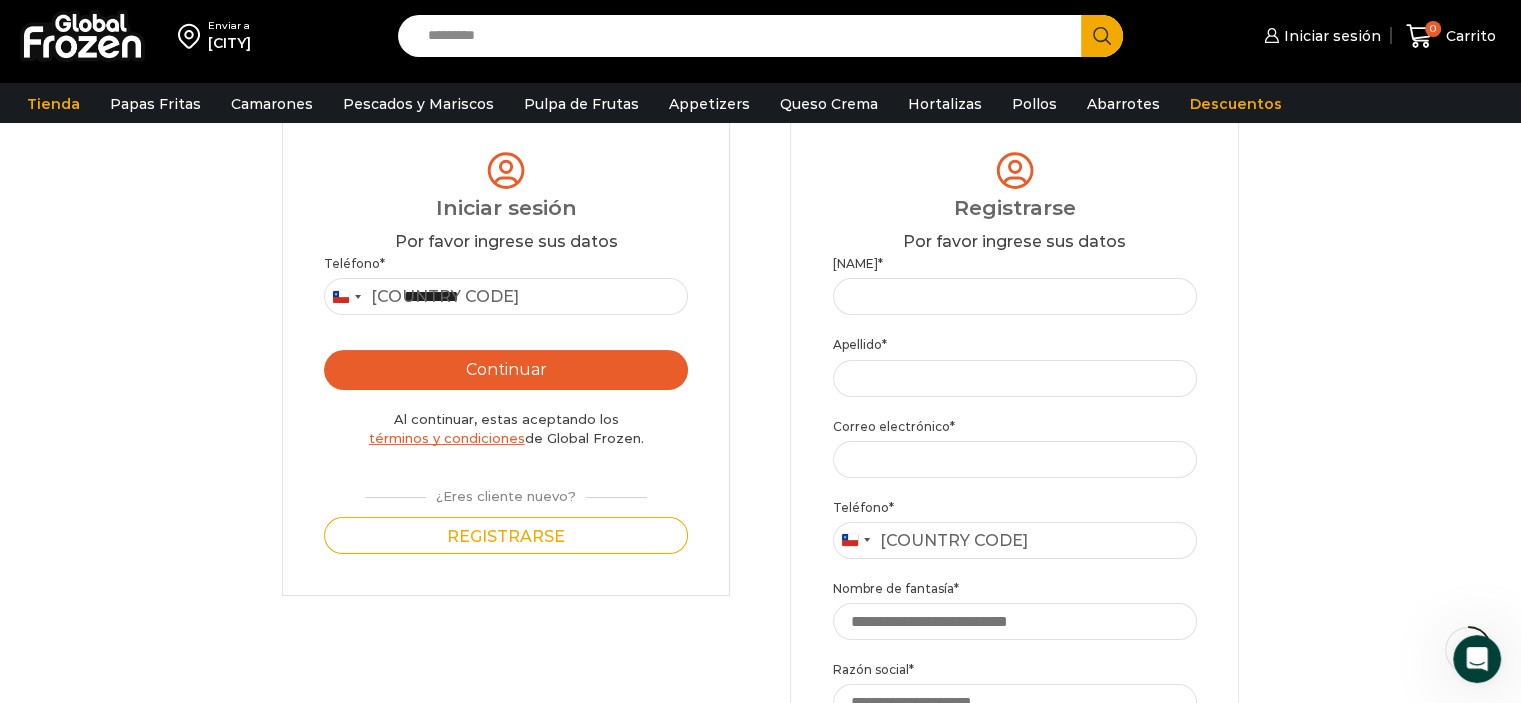 click on "Continuar" at bounding box center (506, 370) 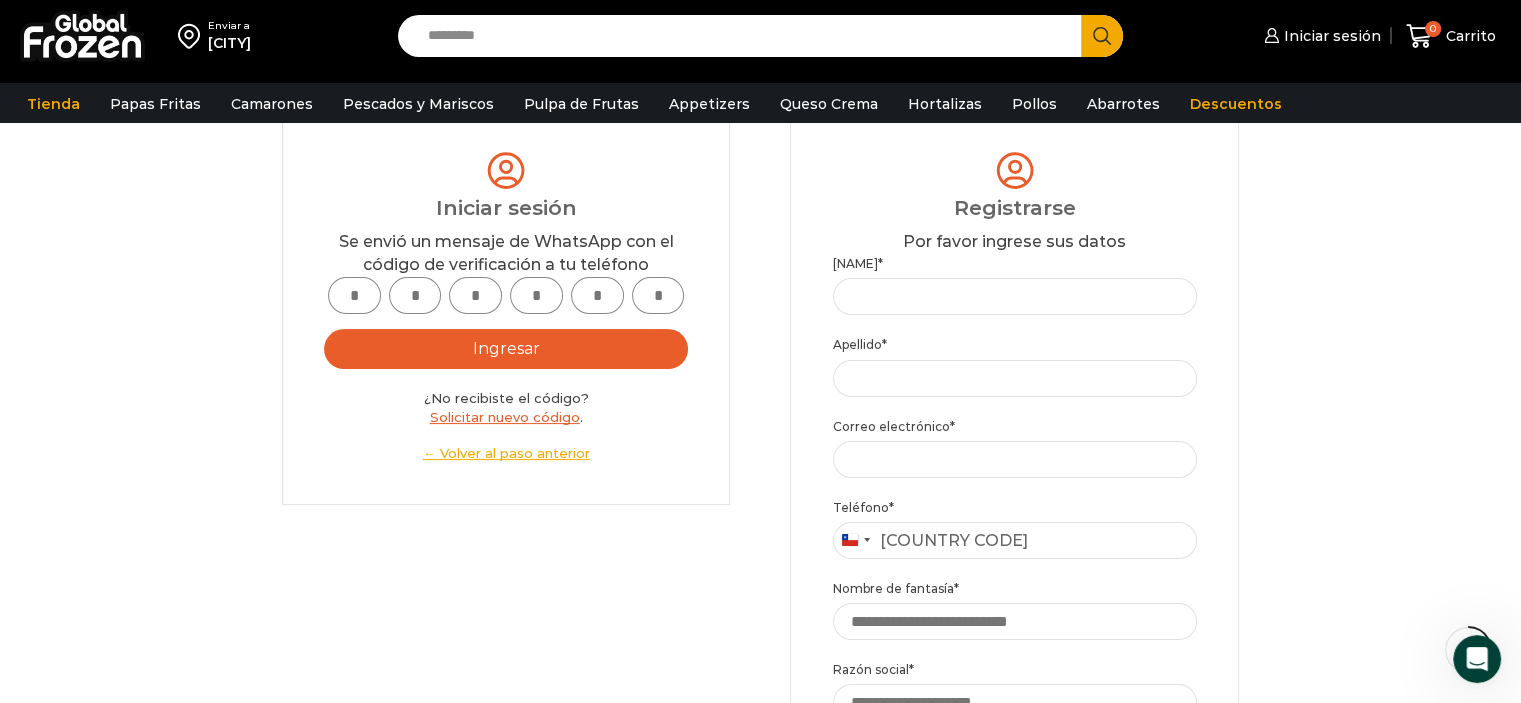 click at bounding box center [354, 295] 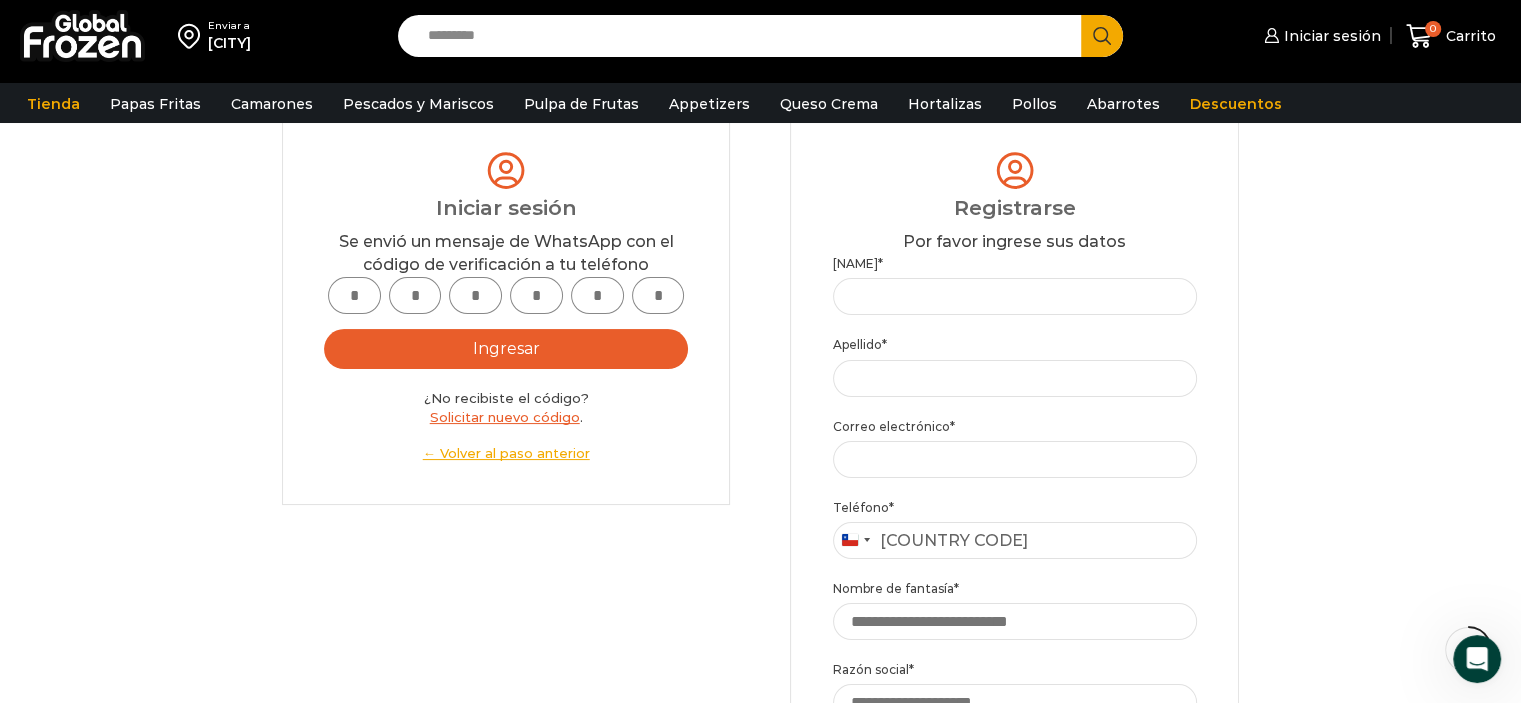 type on "*" 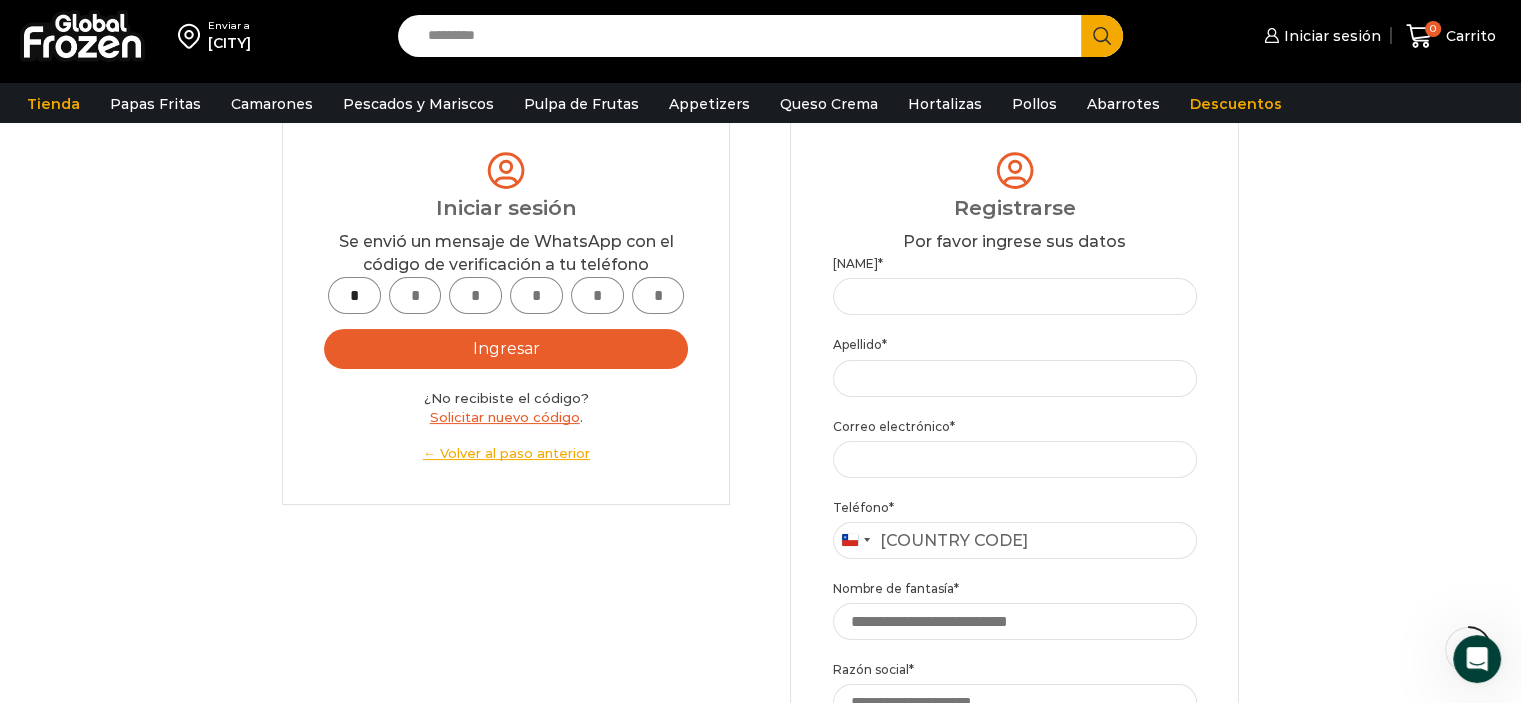 type on "*" 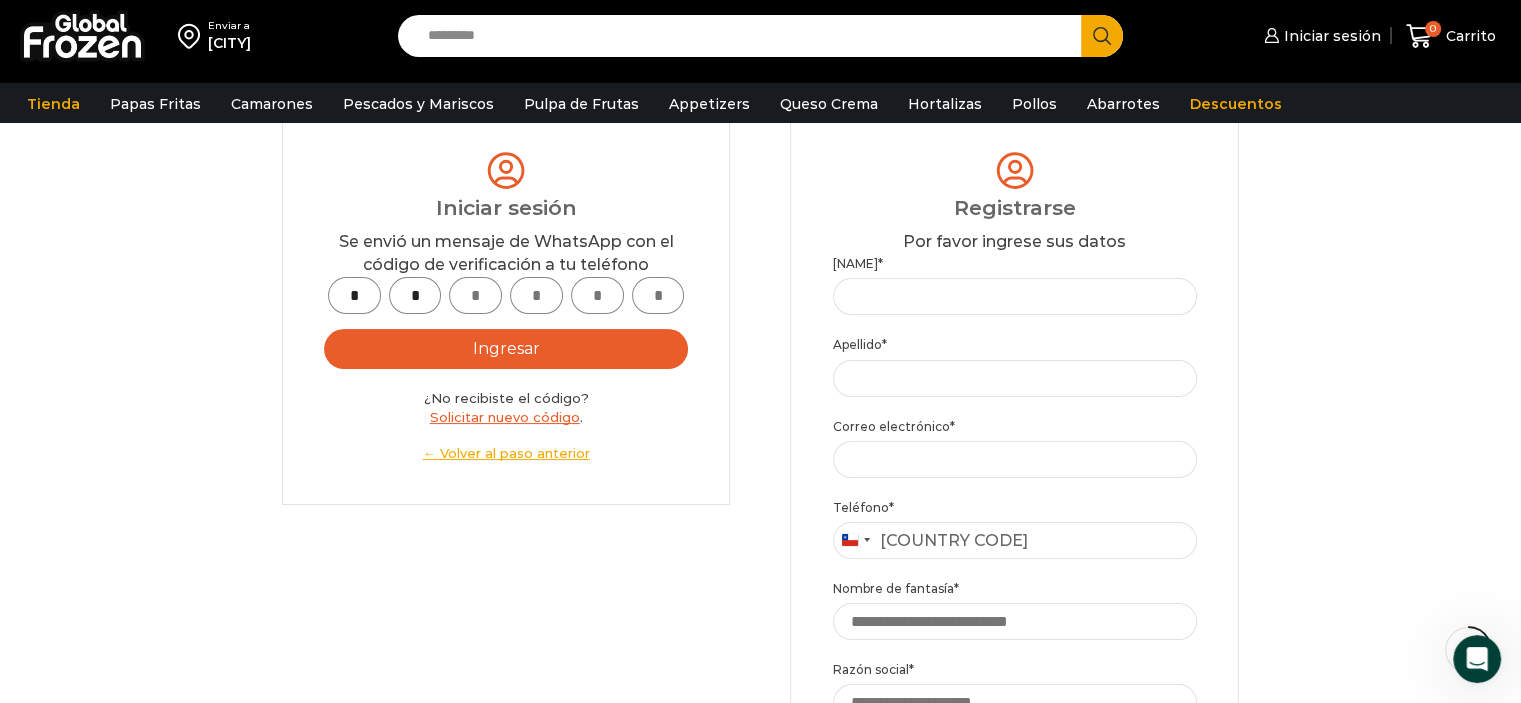 type on "*" 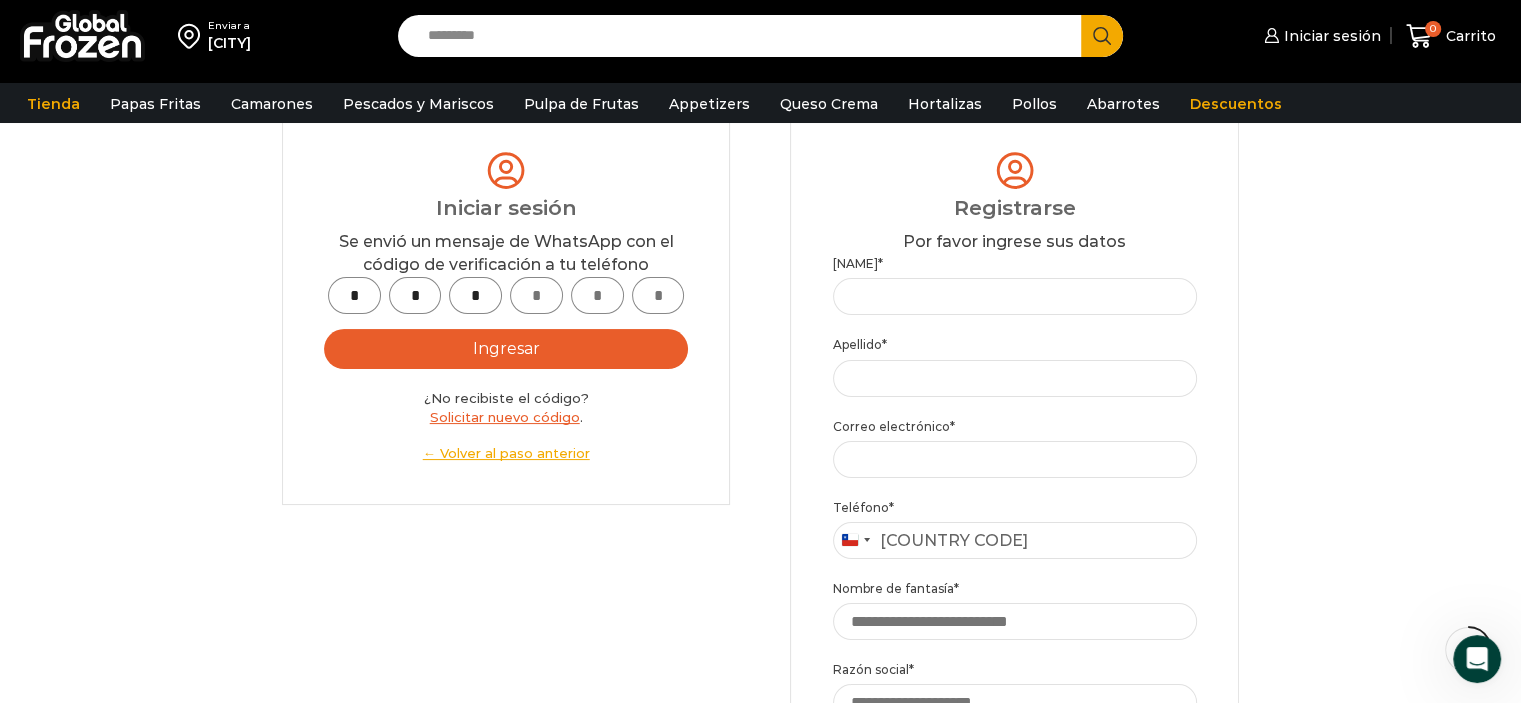 type on "*" 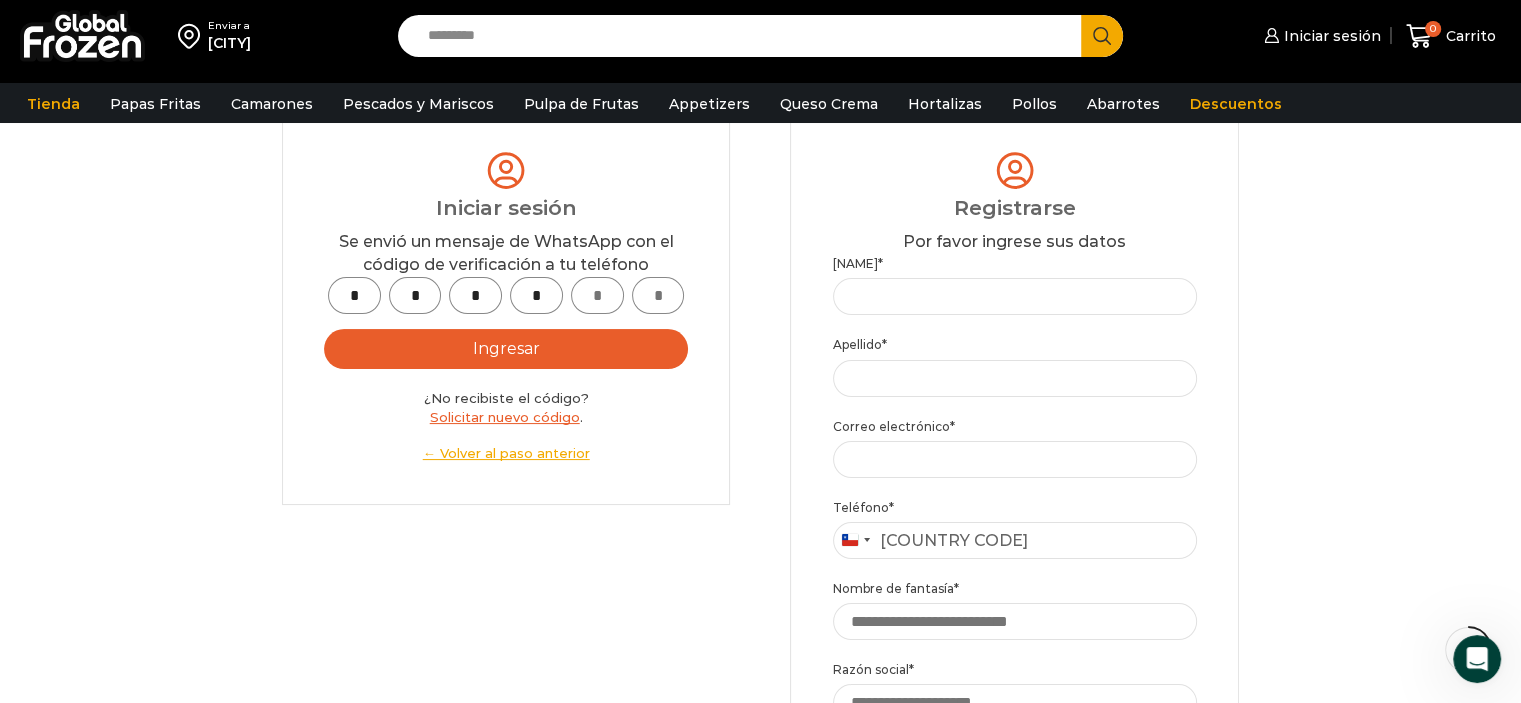 type on "*" 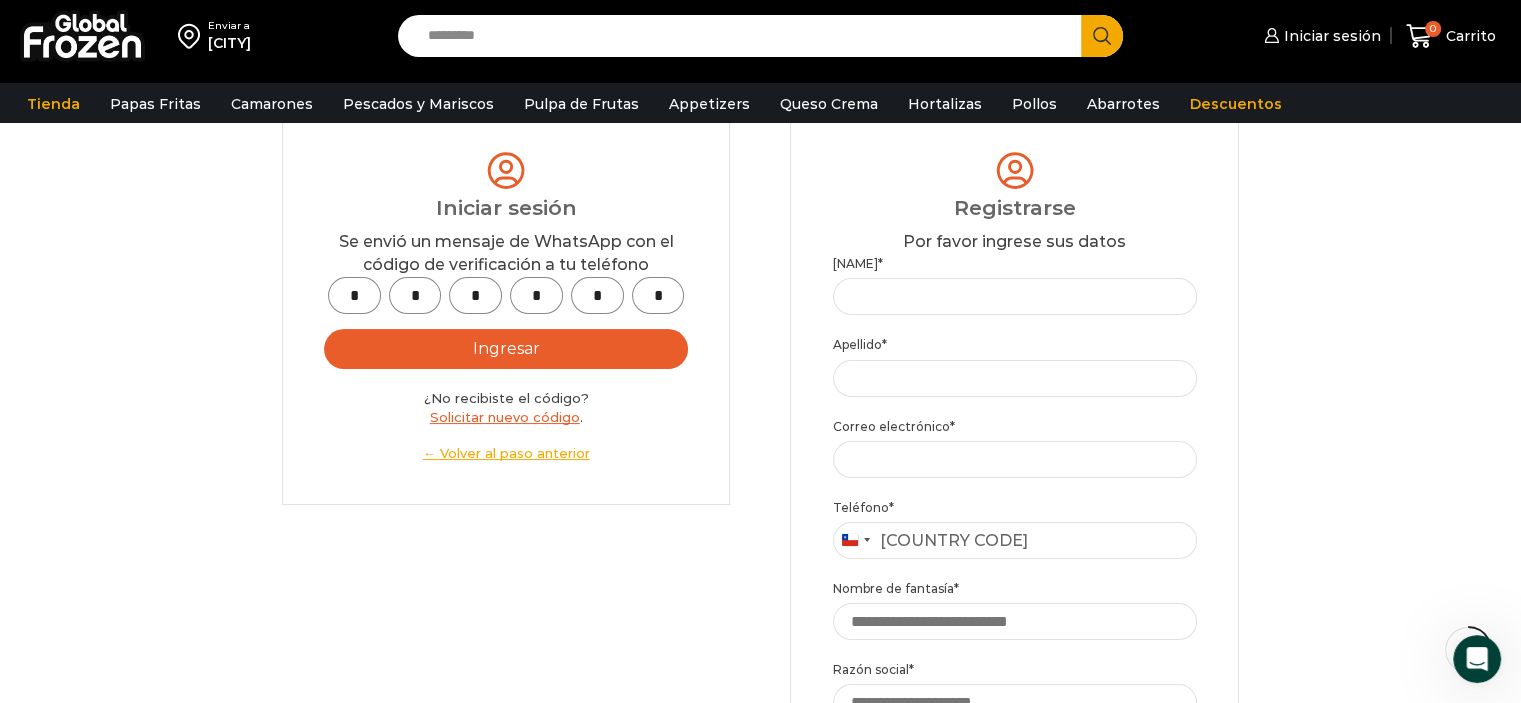 type on "*" 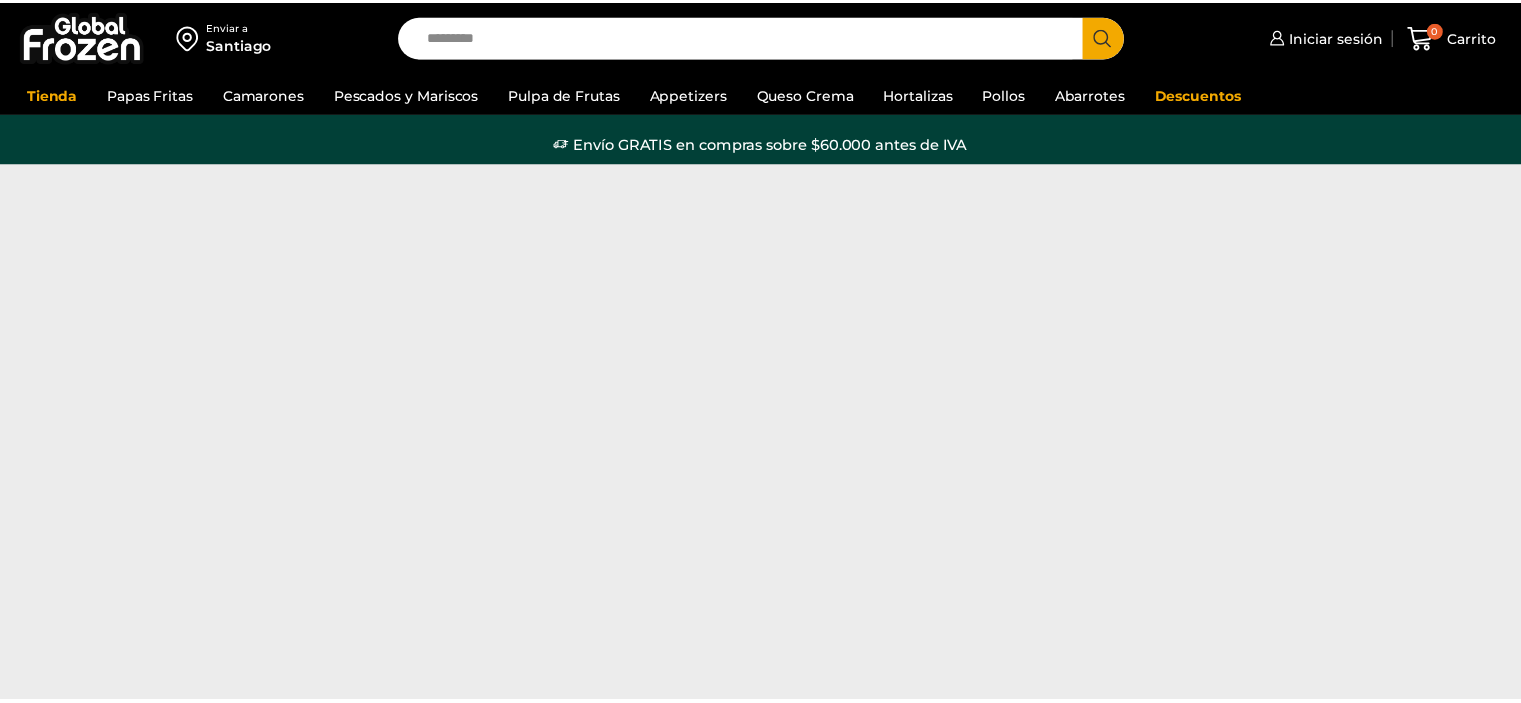 scroll, scrollTop: 0, scrollLeft: 0, axis: both 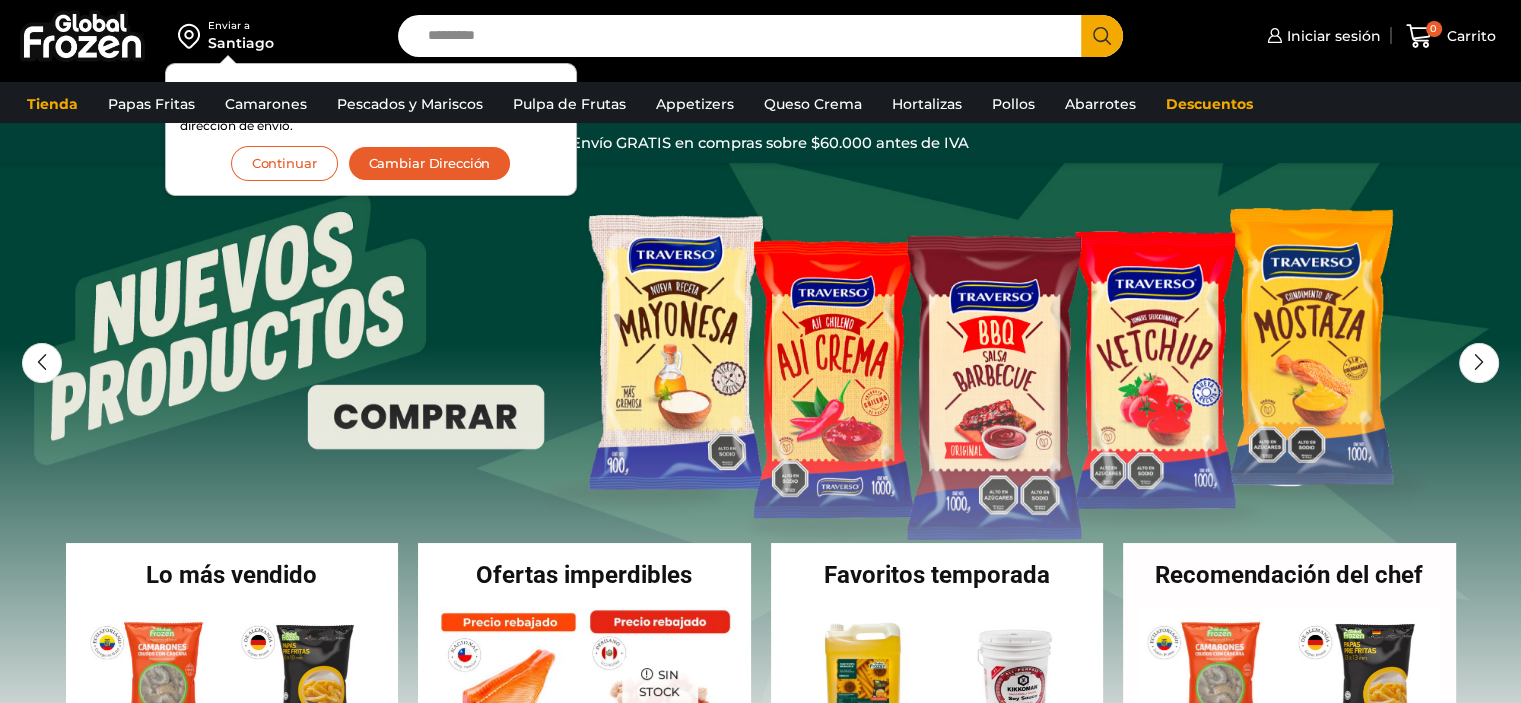 click on "Continuar" at bounding box center [284, 163] 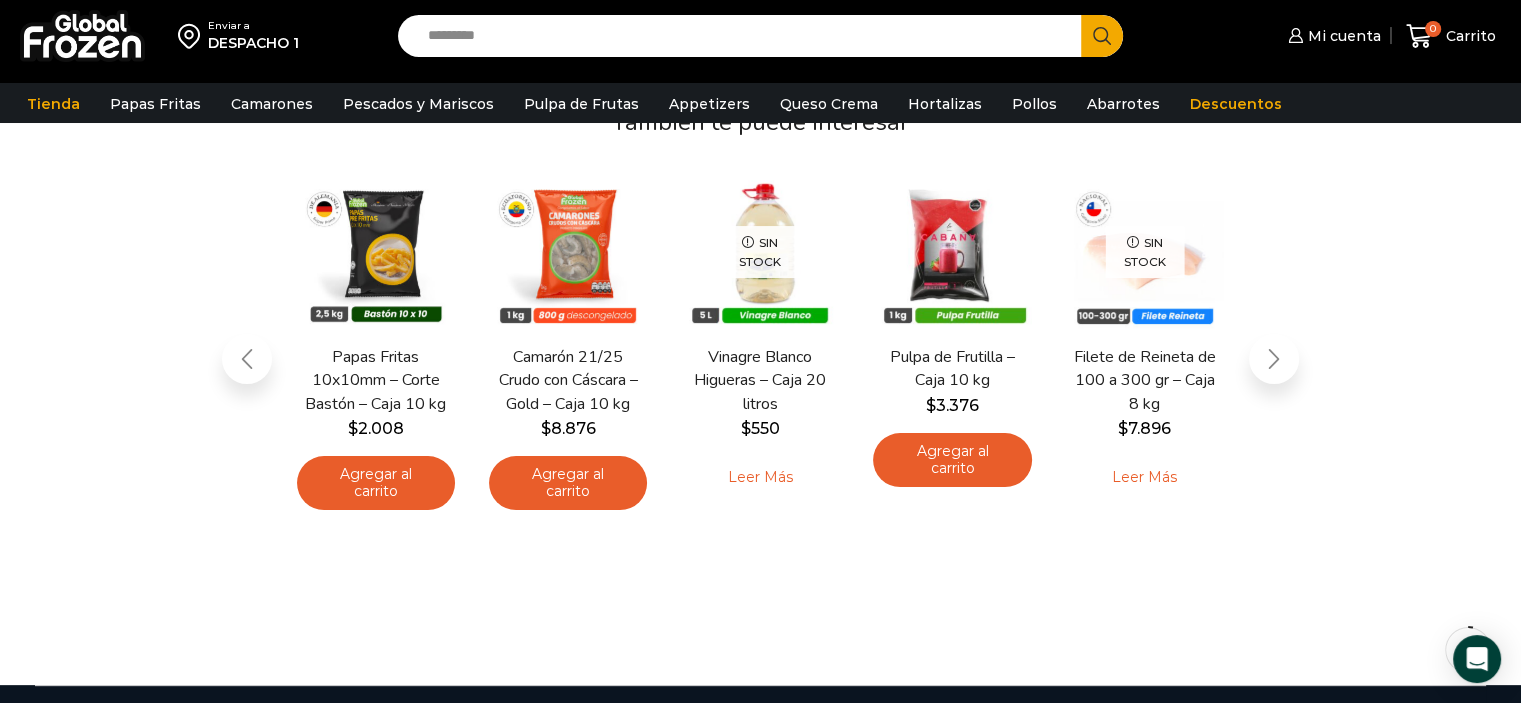 scroll, scrollTop: 0, scrollLeft: 0, axis: both 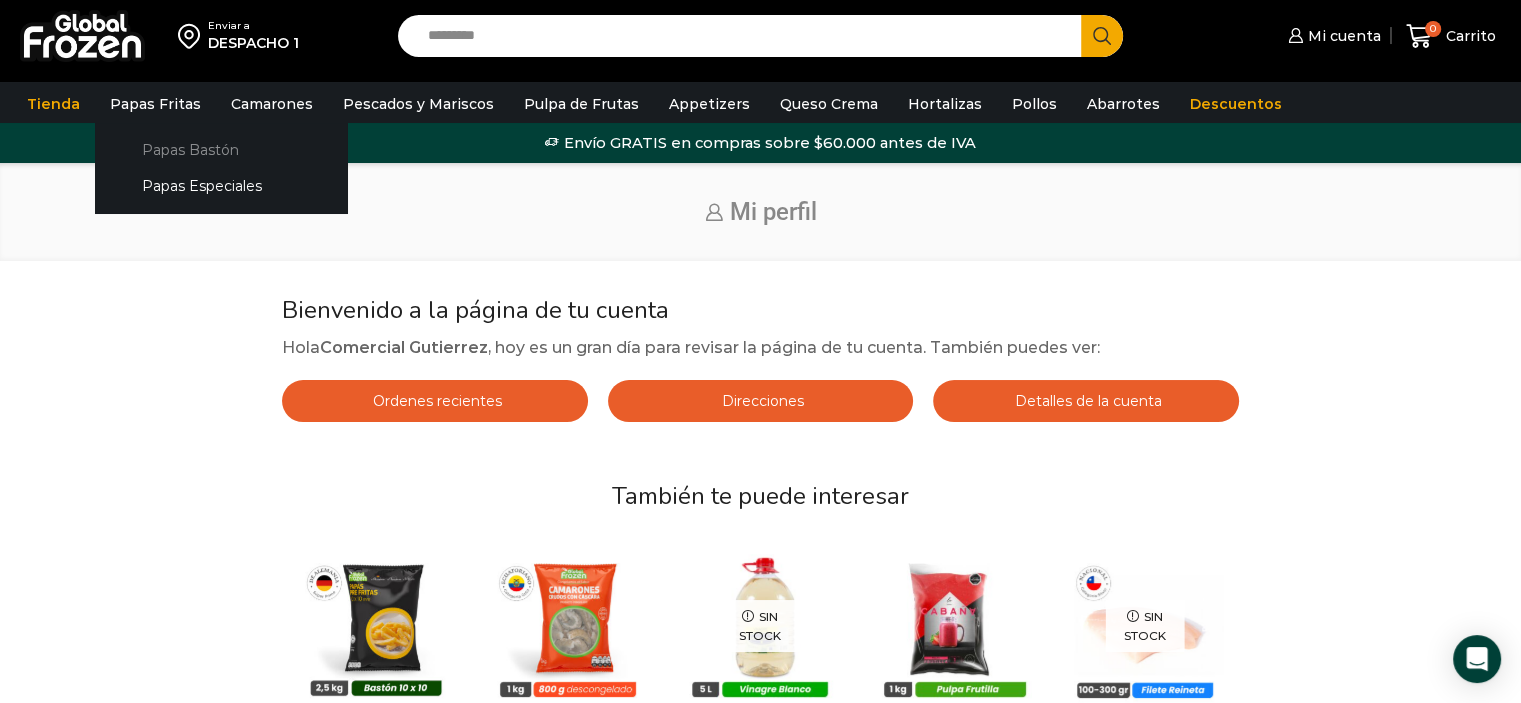 click on "Papas Bastón" at bounding box center (221, 149) 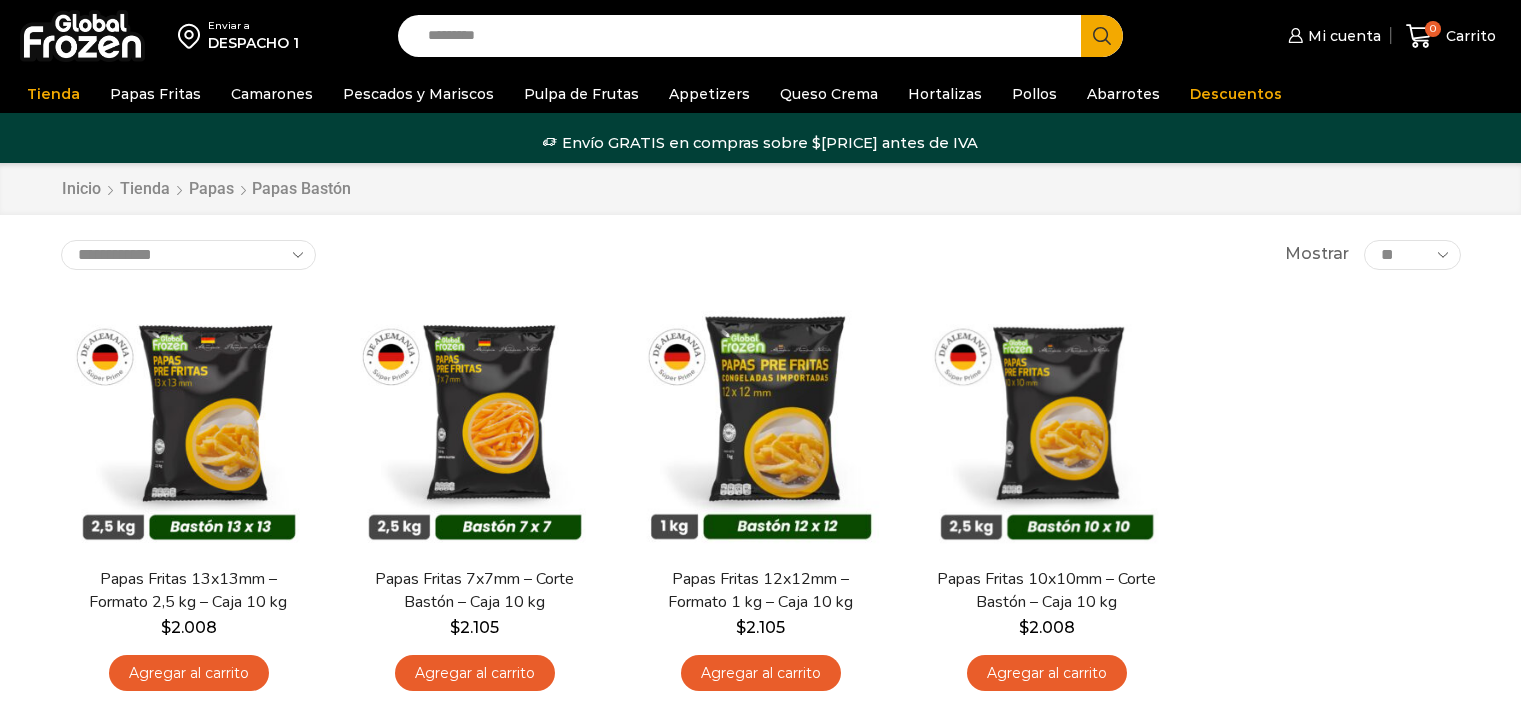 scroll, scrollTop: 0, scrollLeft: 0, axis: both 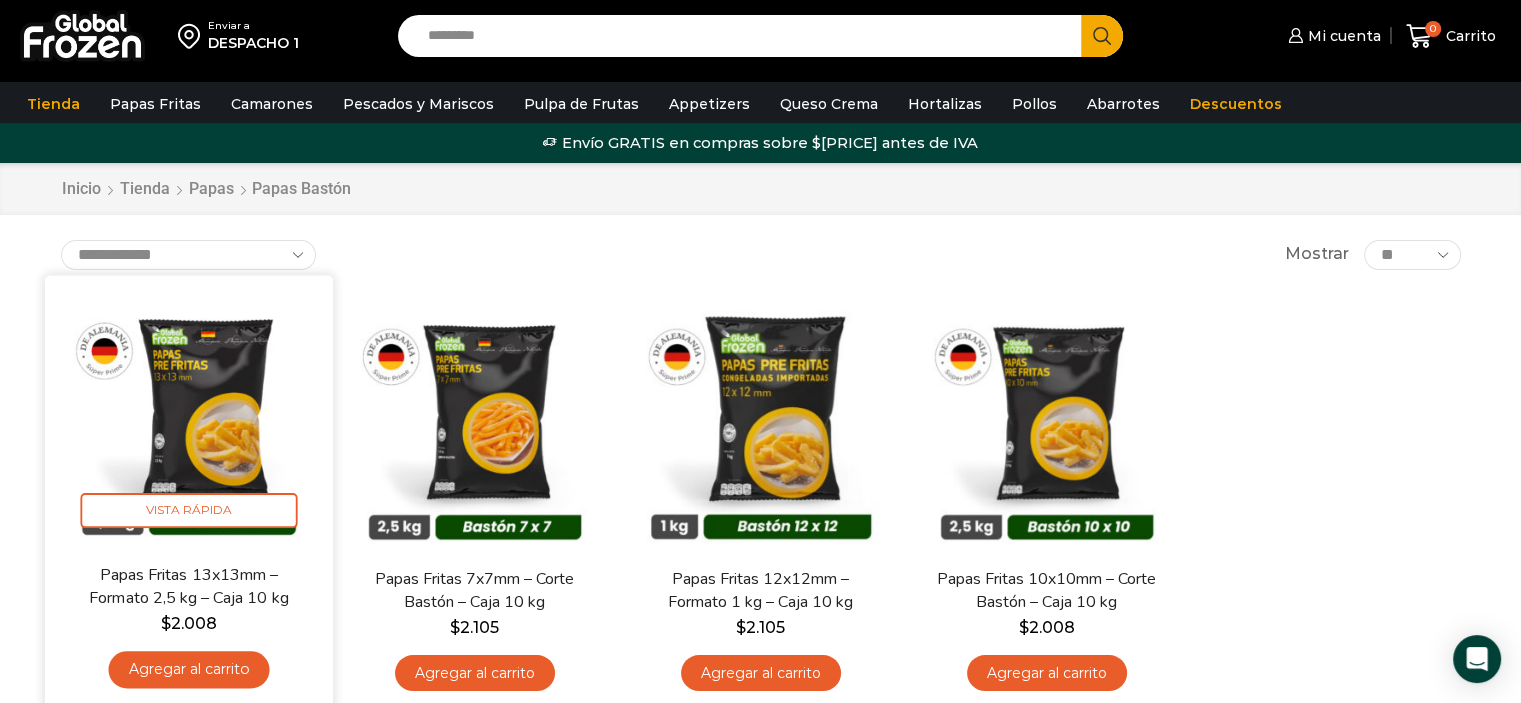 click on "Agregar al carrito" at bounding box center (188, 669) 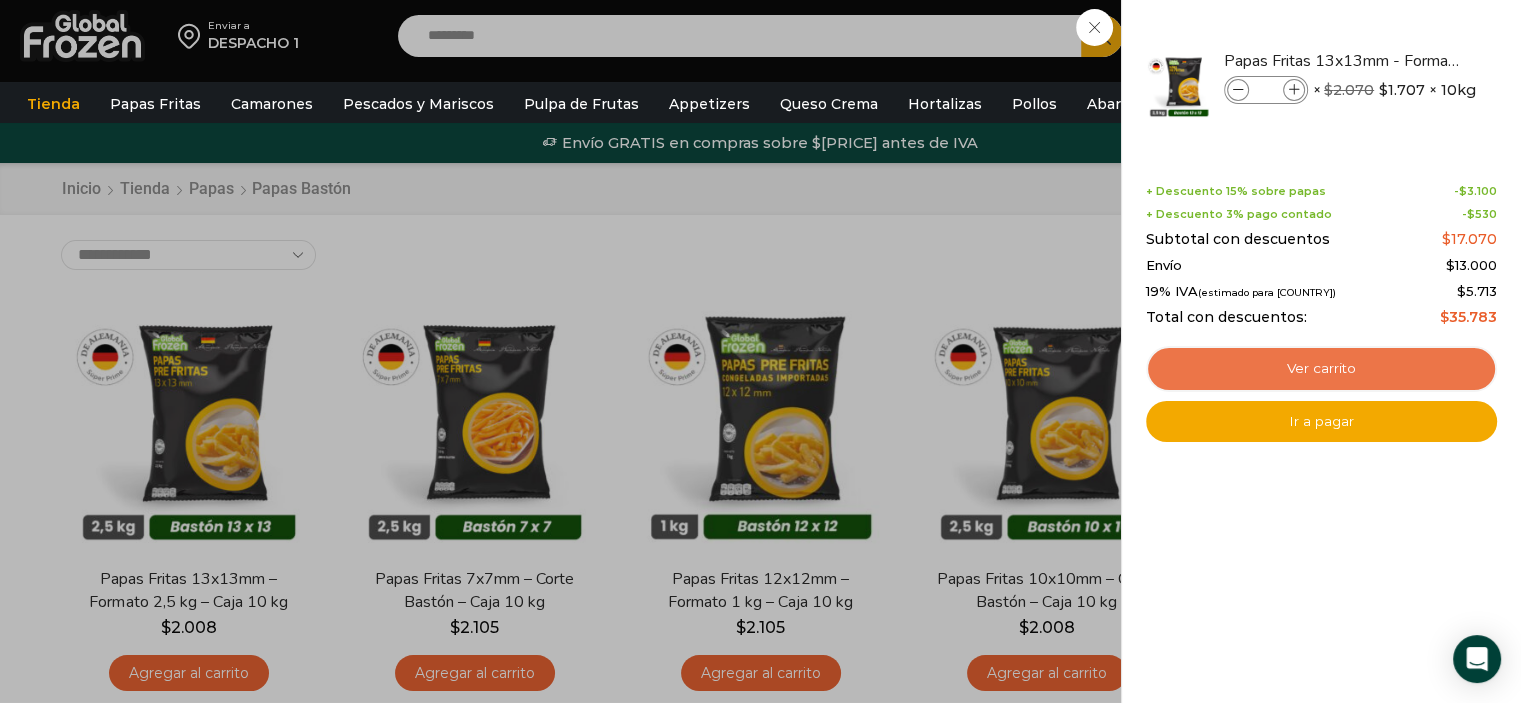 click on "Ver carrito" at bounding box center (1321, 369) 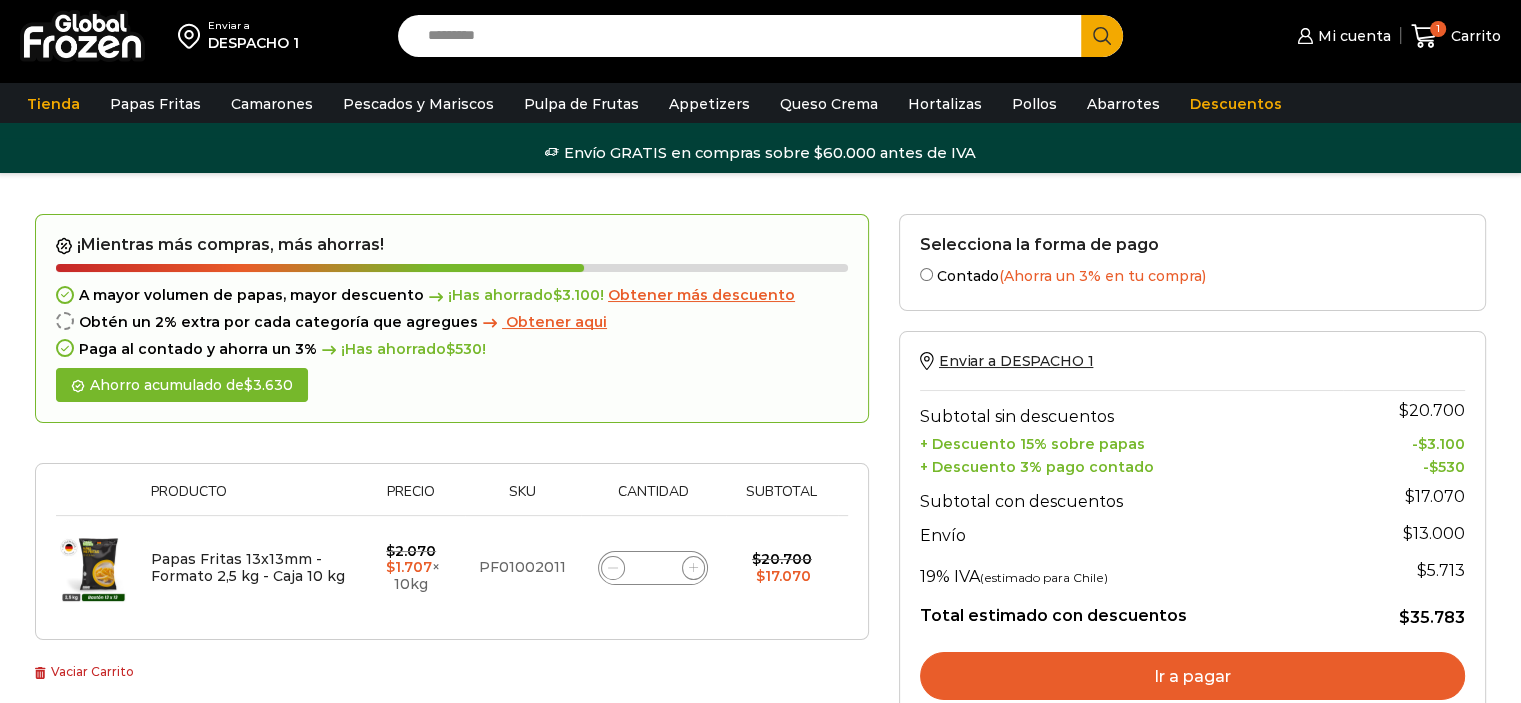 scroll, scrollTop: 100, scrollLeft: 0, axis: vertical 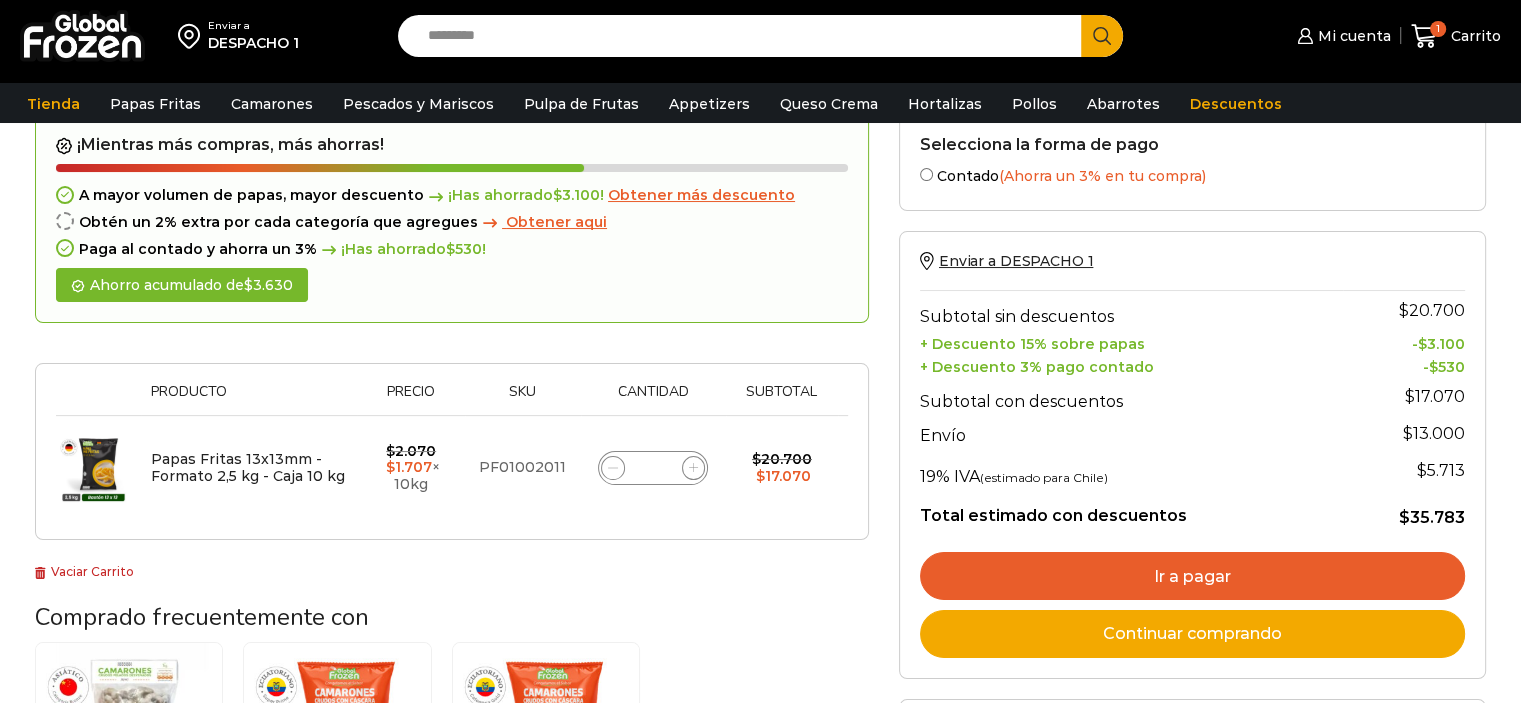 click on "Papas Fritas 13x13mm - Formato 2,5 kg - Caja 10 kg cantidad
*" at bounding box center (653, 468) 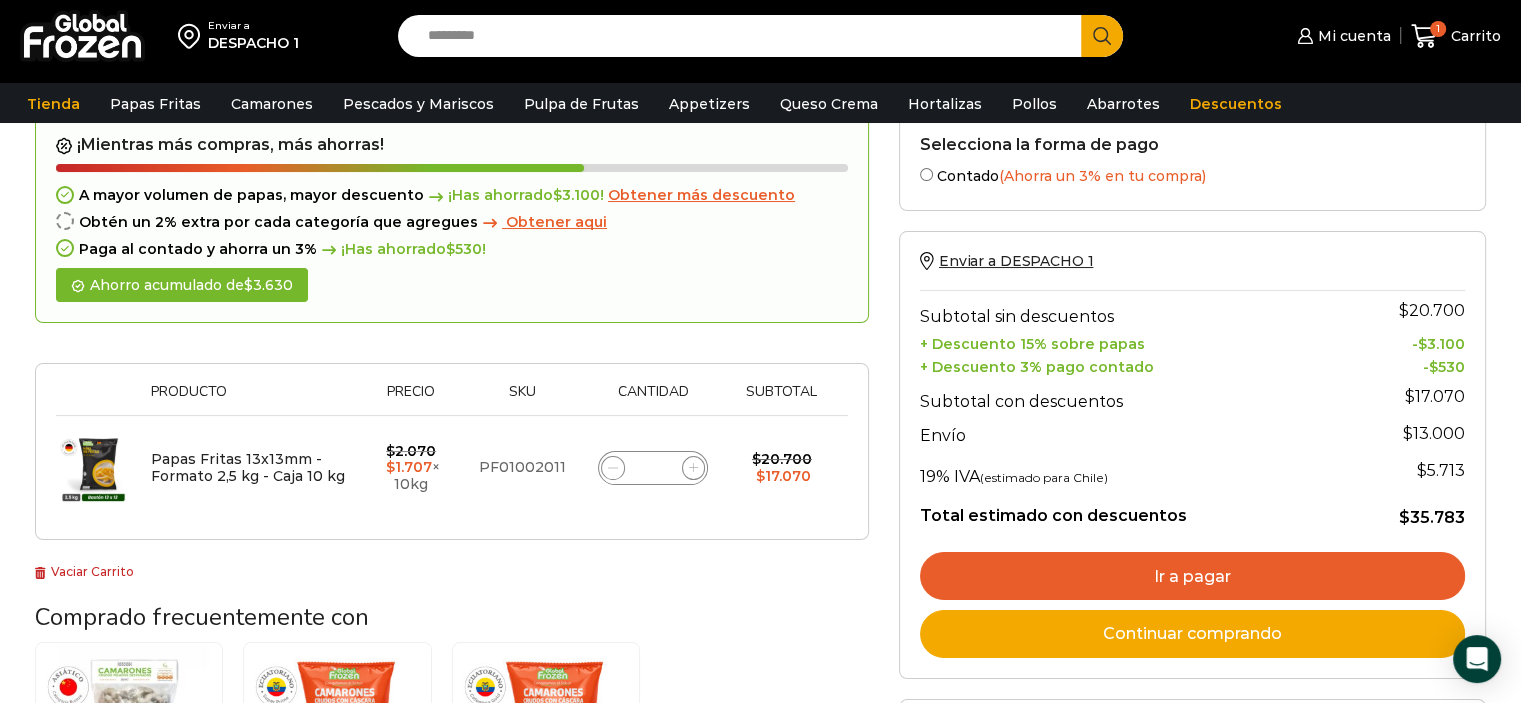 type on "***" 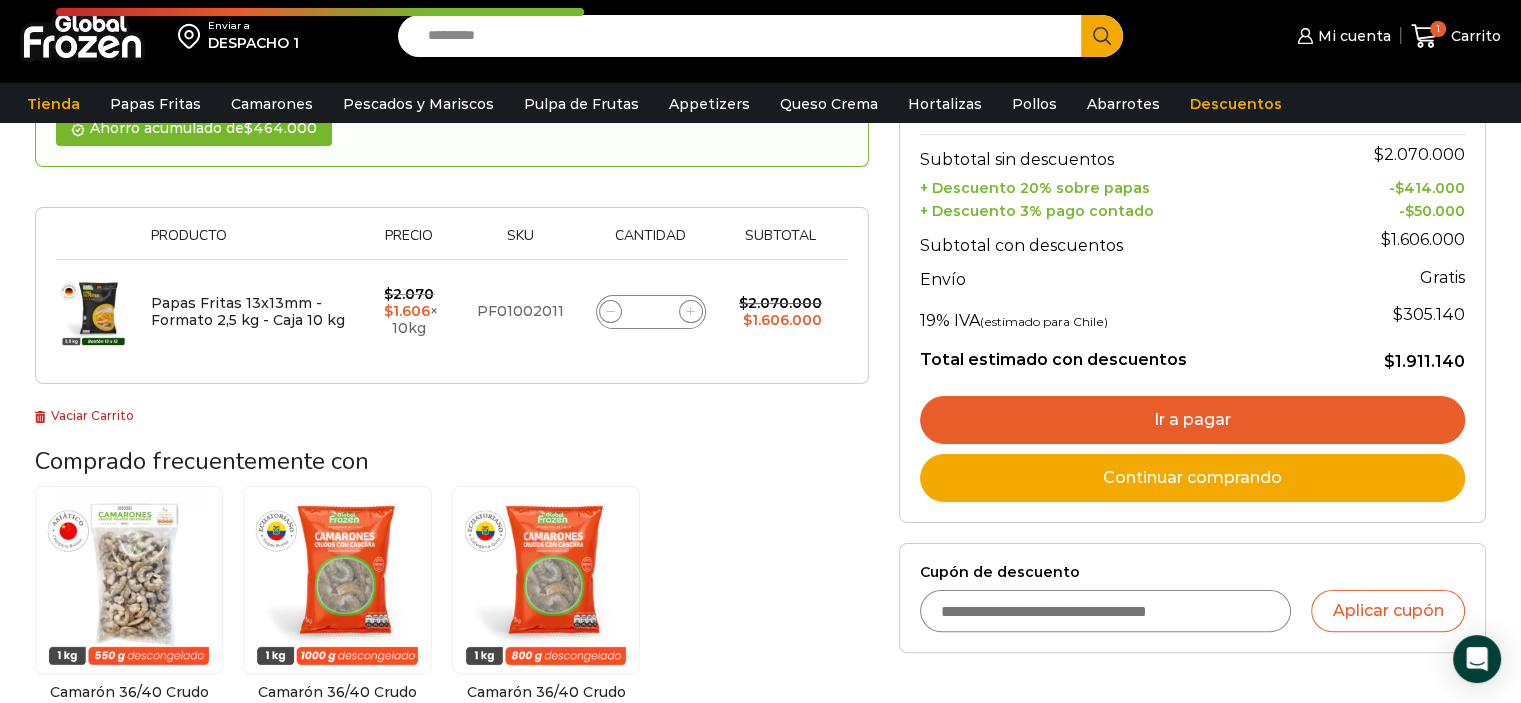 scroll, scrollTop: 602, scrollLeft: 0, axis: vertical 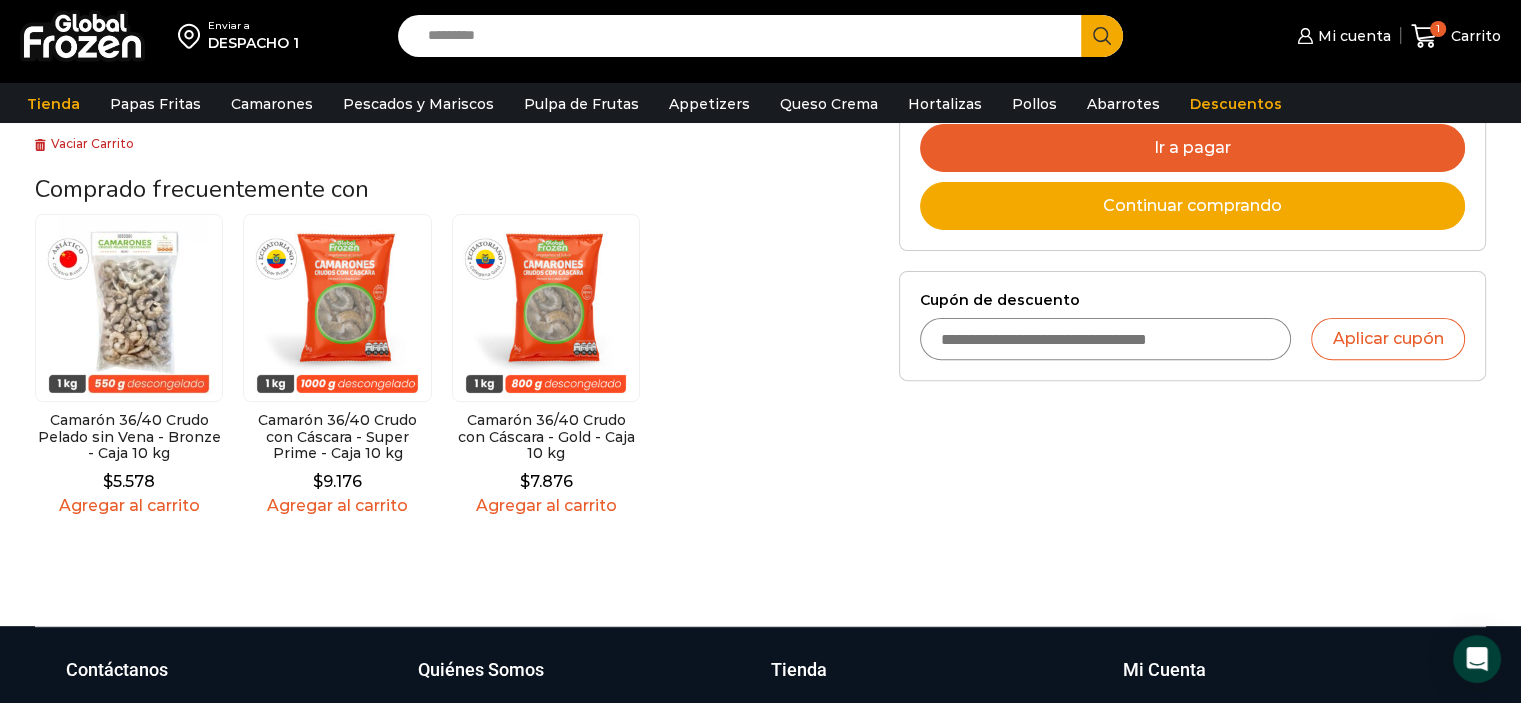 click on "Cupón de descuento" at bounding box center [1106, 339] 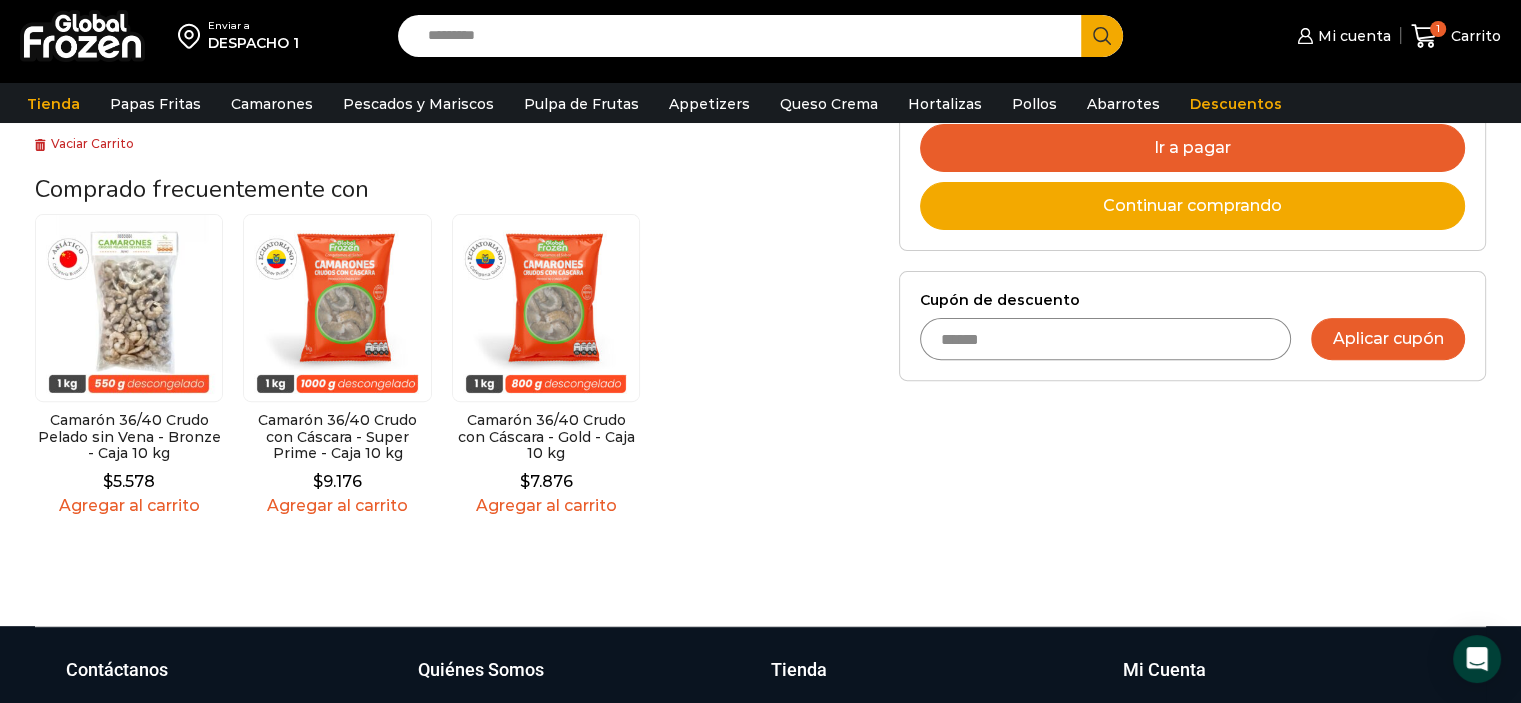 type on "******" 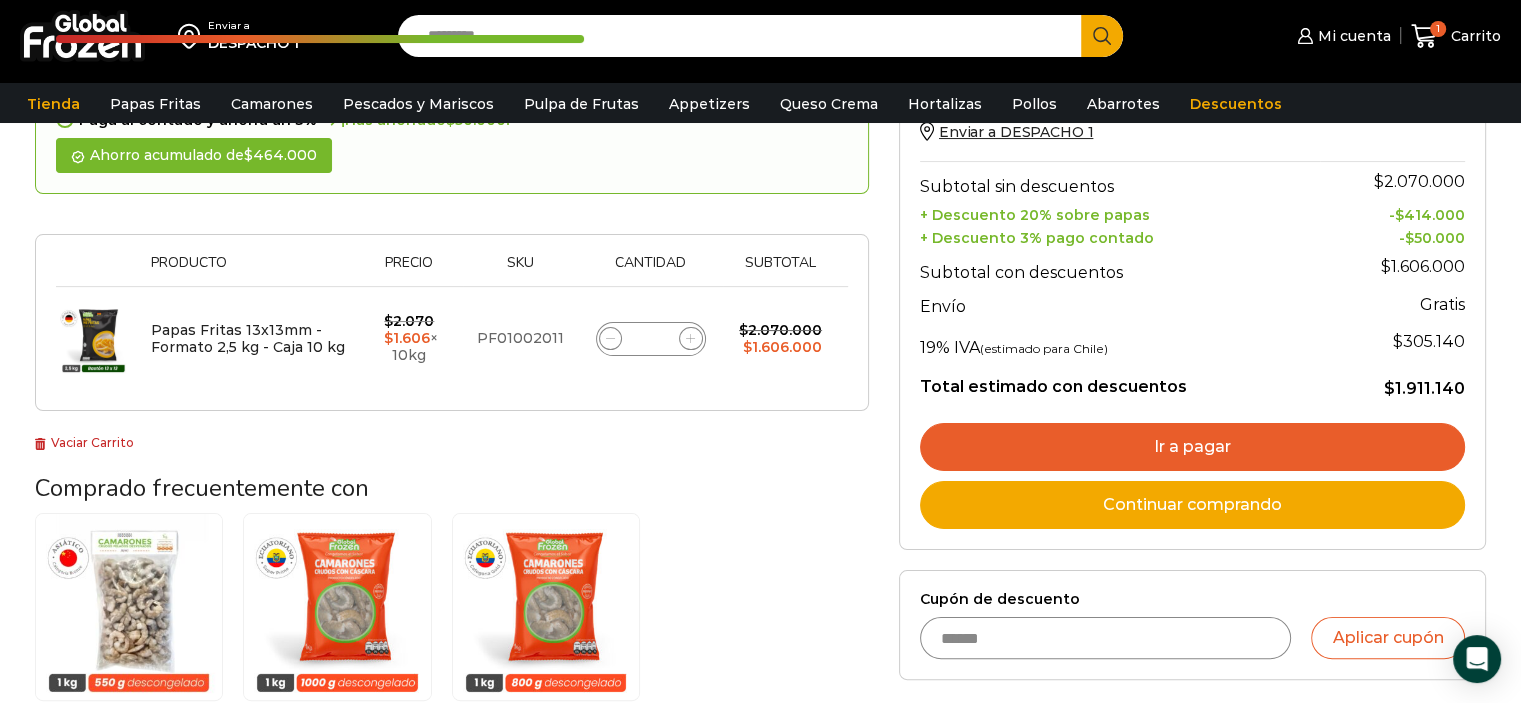 scroll, scrollTop: 302, scrollLeft: 0, axis: vertical 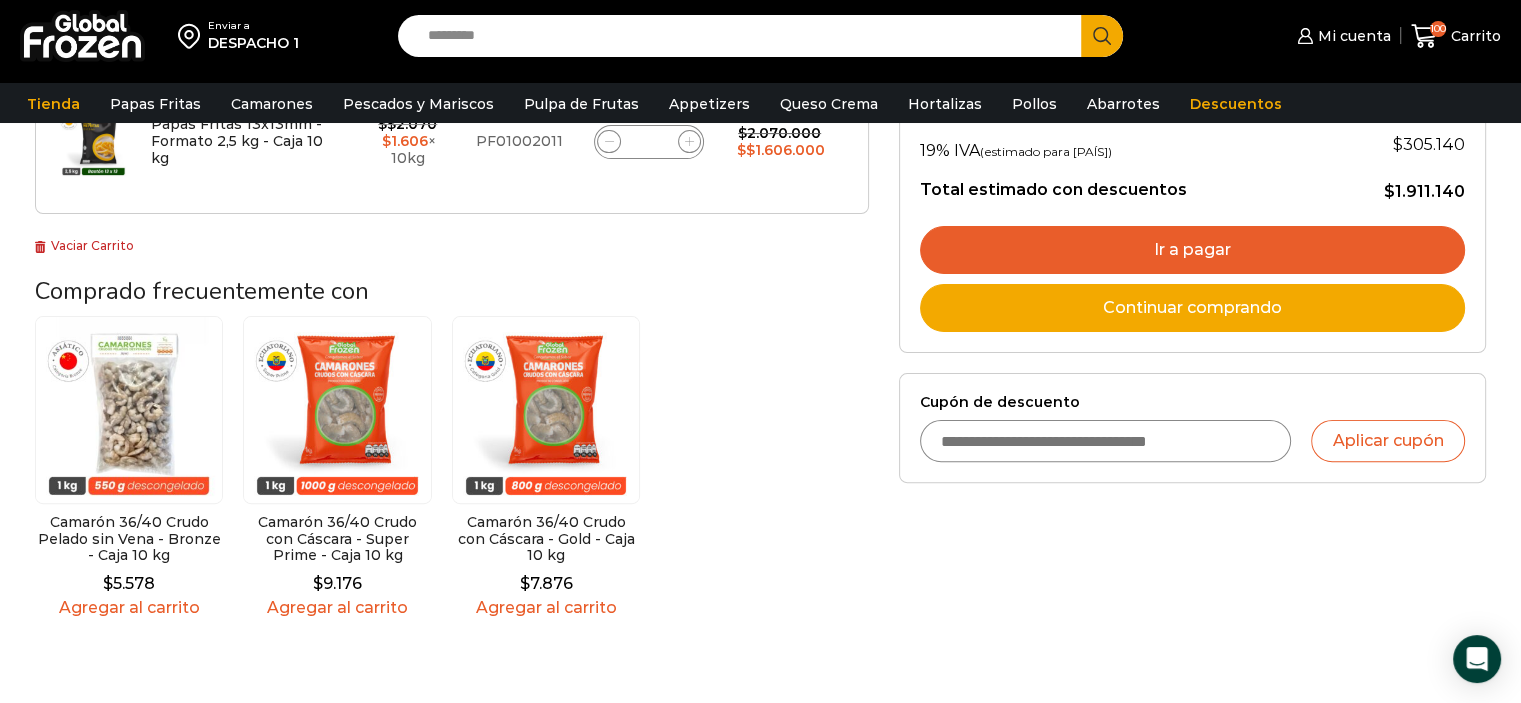 click on "Cupón de descuento" at bounding box center (1106, 441) 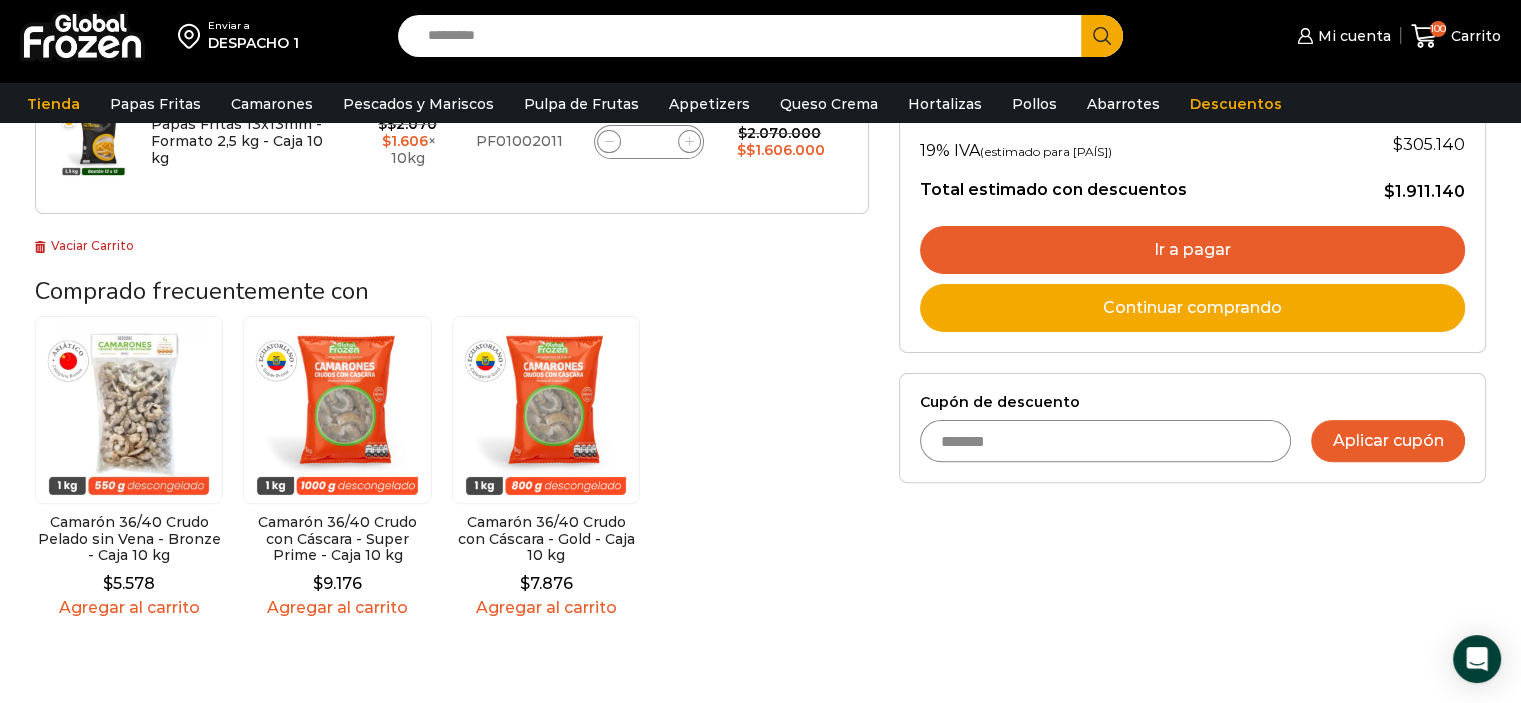 type on "*******" 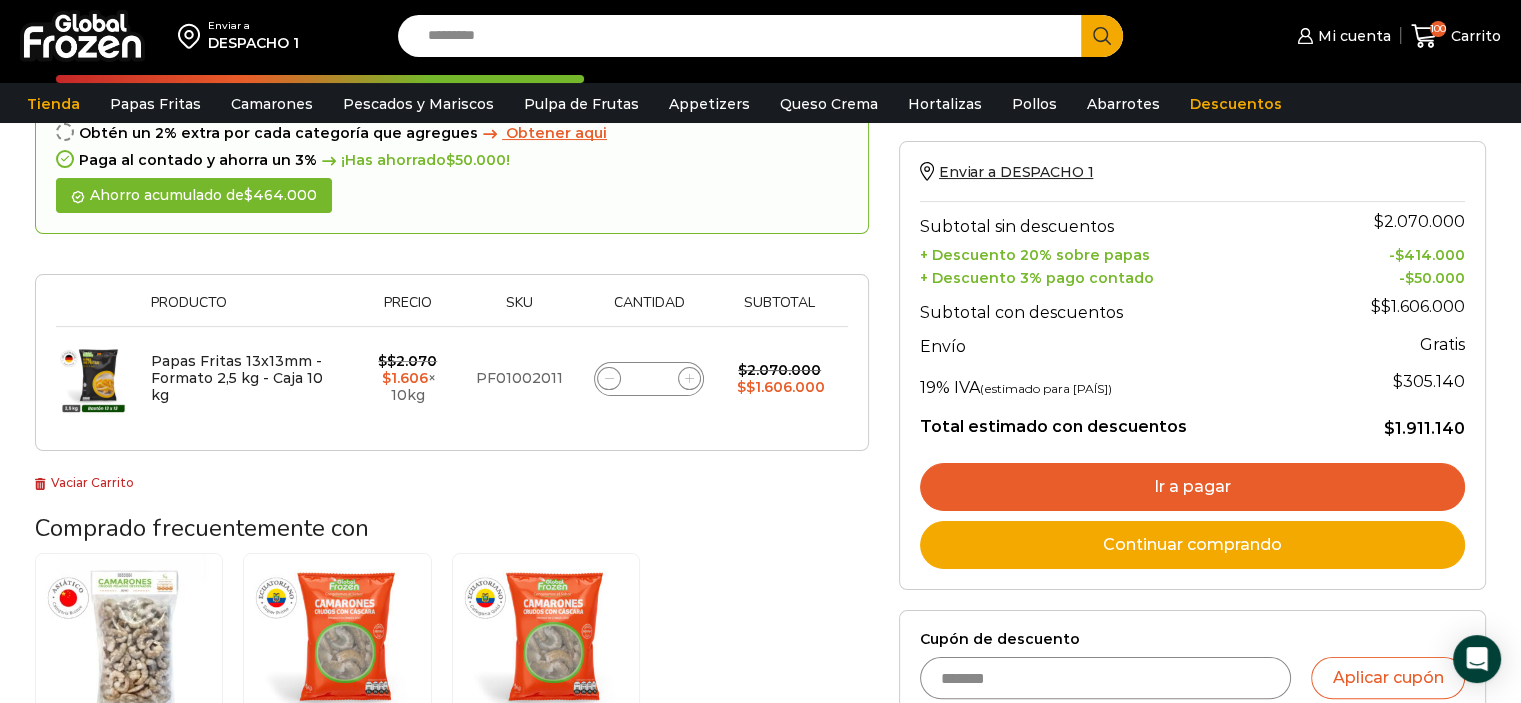 scroll, scrollTop: 0, scrollLeft: 0, axis: both 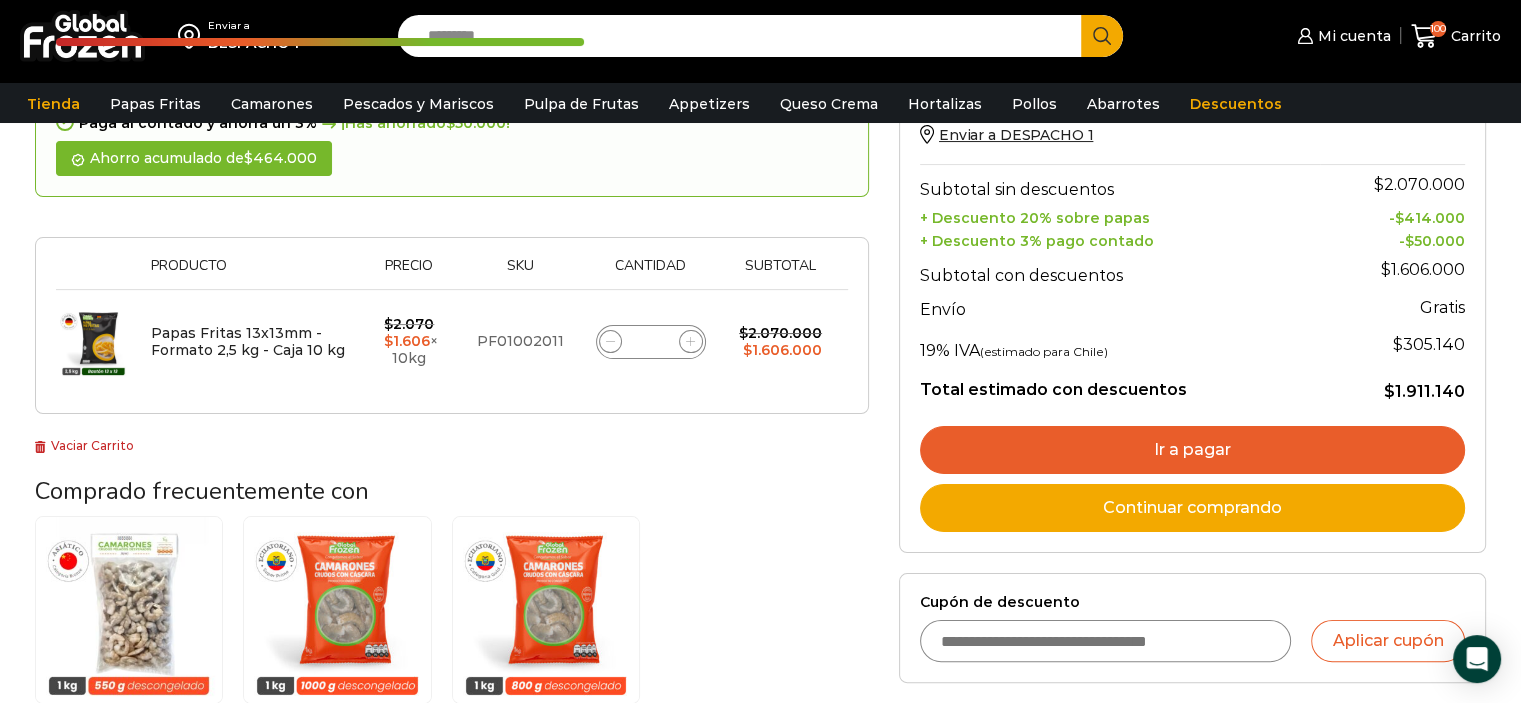 click on "Cupón de descuento" at bounding box center (1106, 641) 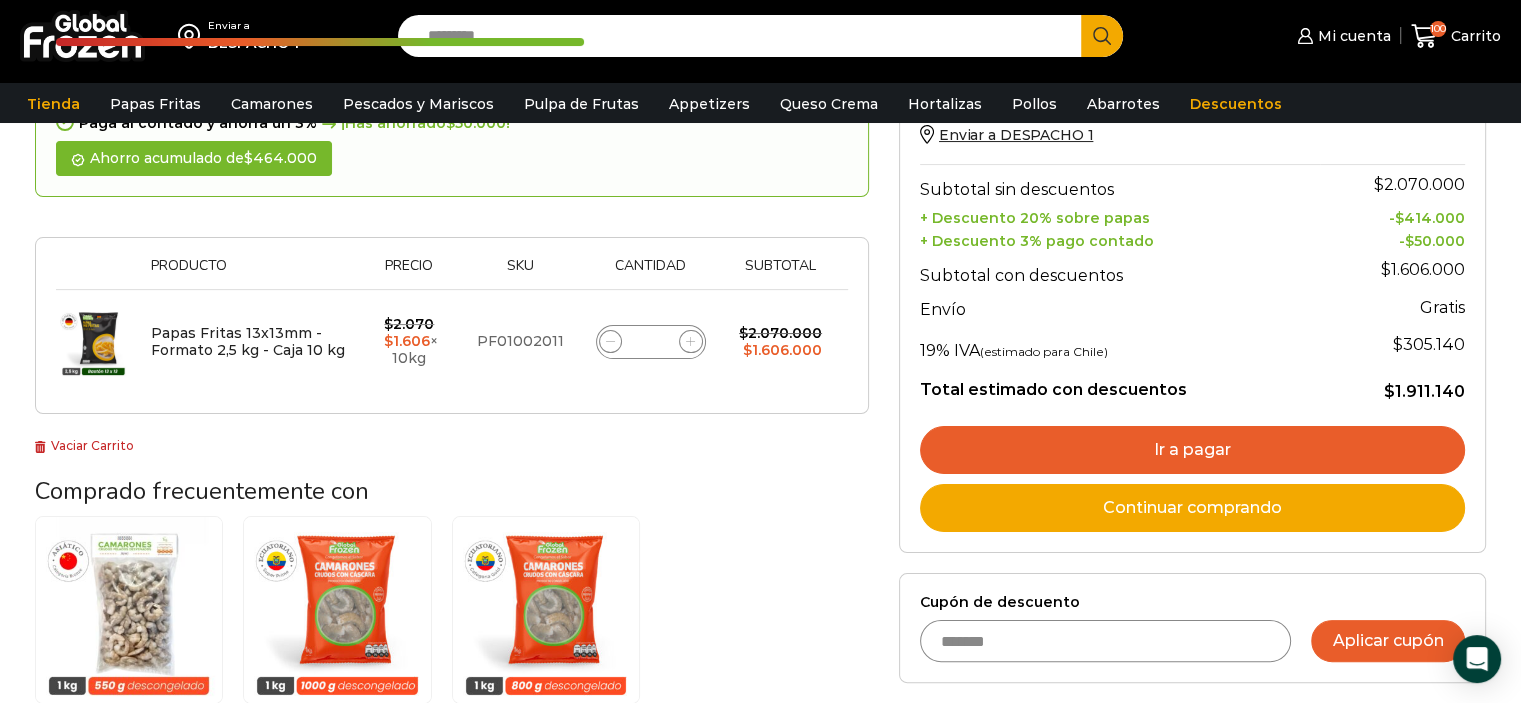 type on "*******" 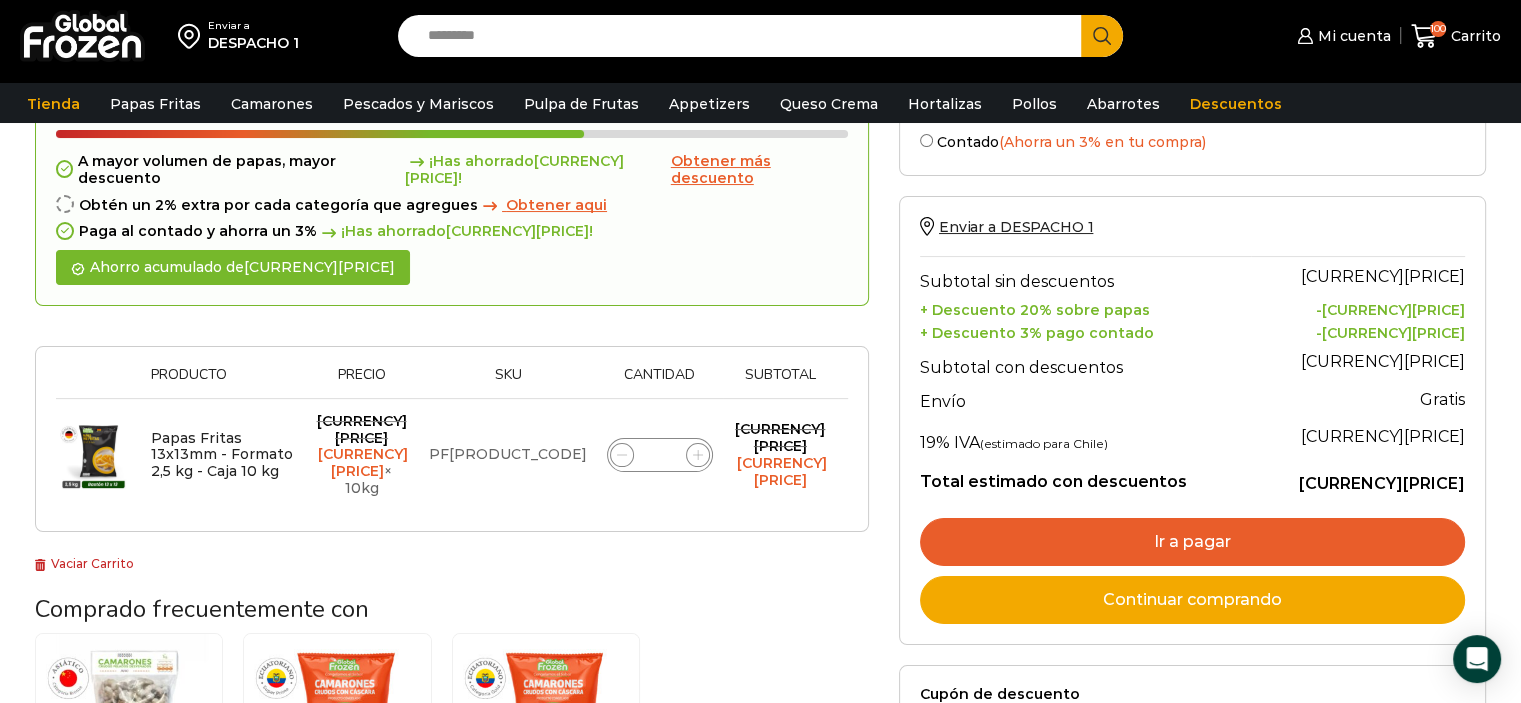 scroll, scrollTop: 200, scrollLeft: 0, axis: vertical 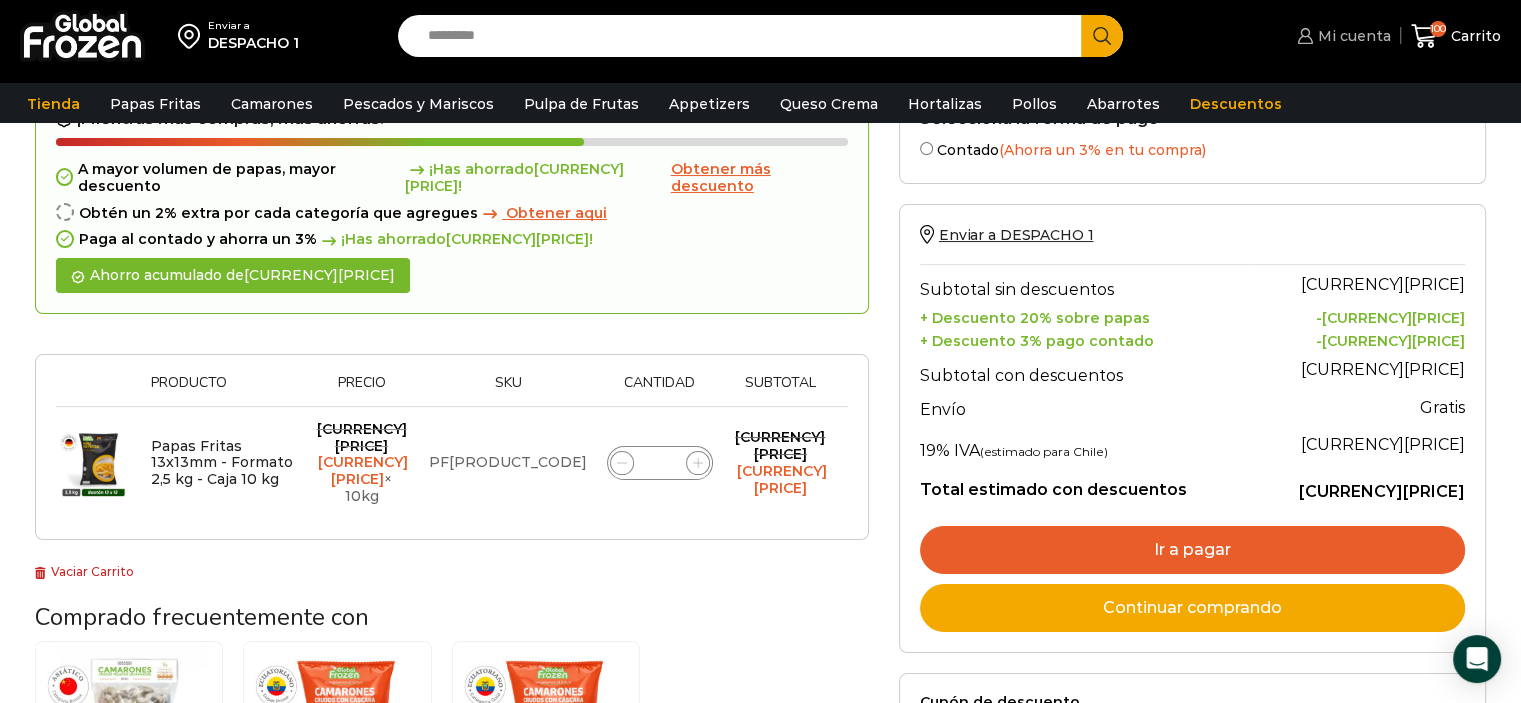 click on "Mi cuenta" at bounding box center (1352, 36) 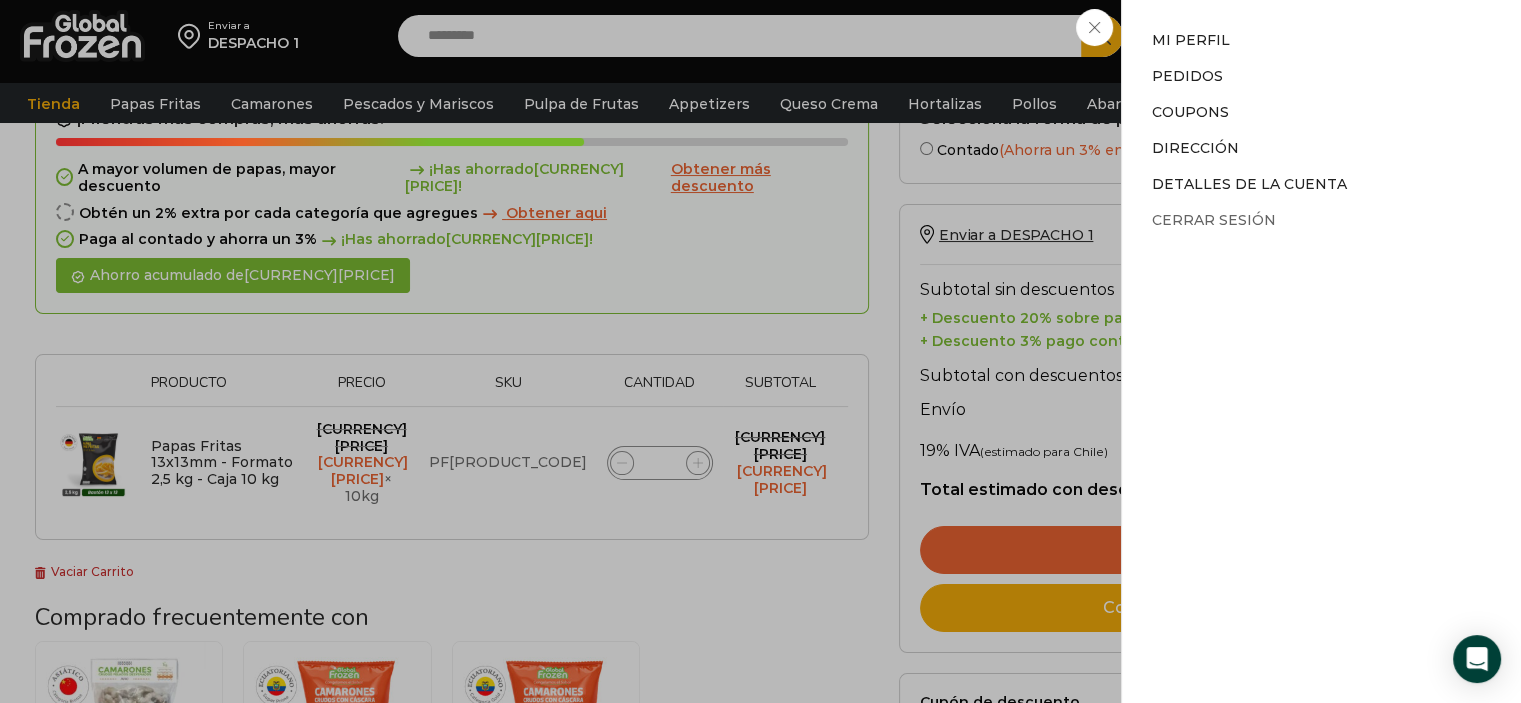click on "Cerrar sesión" at bounding box center [1214, 220] 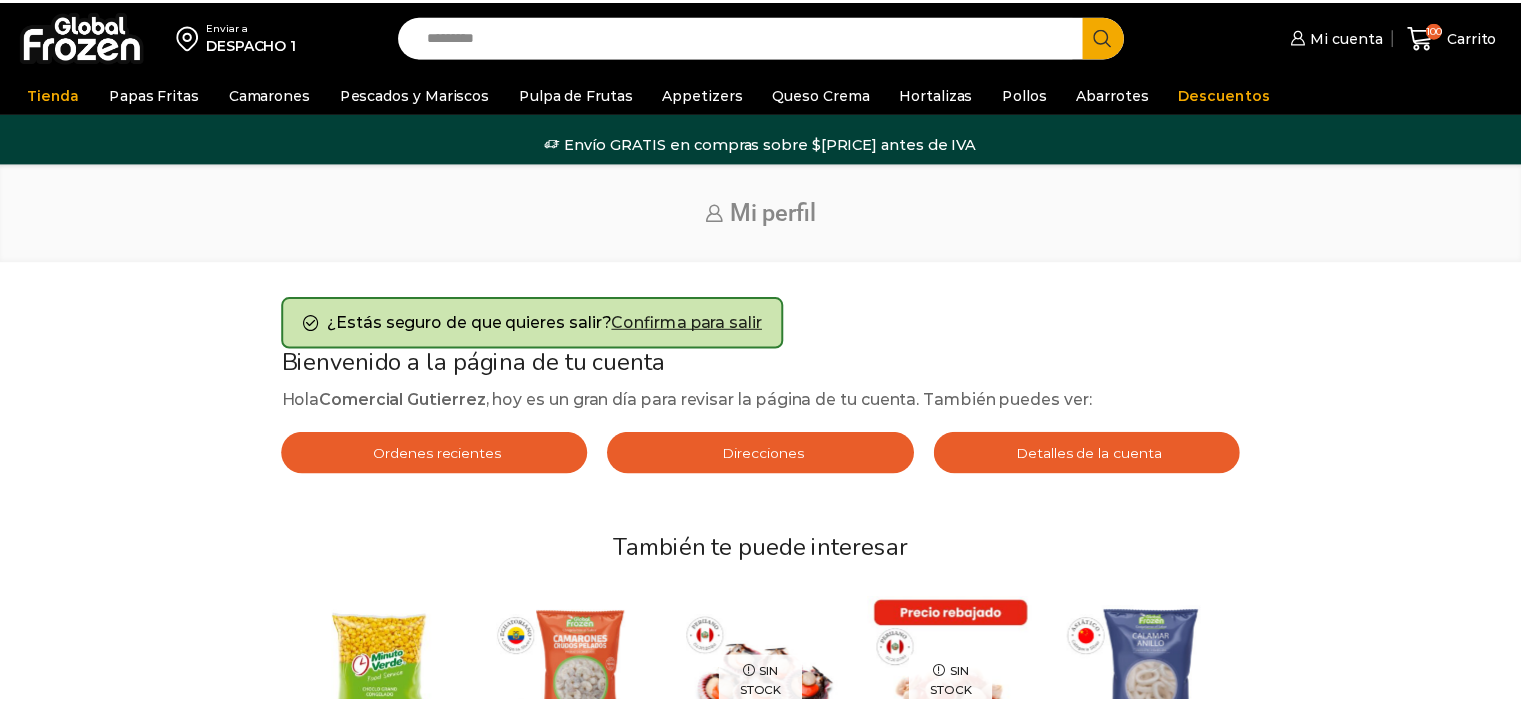 scroll, scrollTop: 0, scrollLeft: 0, axis: both 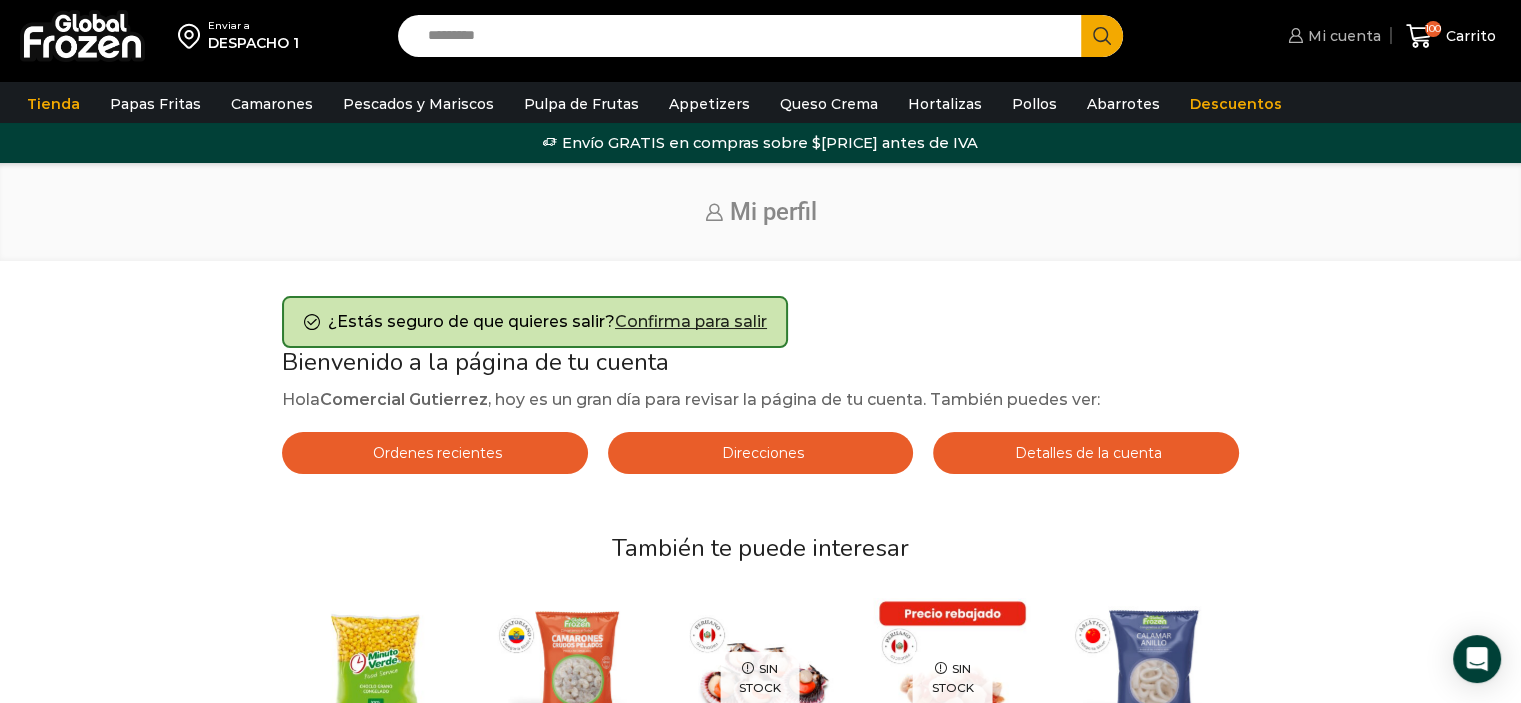 click on "Mi cuenta" at bounding box center [1342, 36] 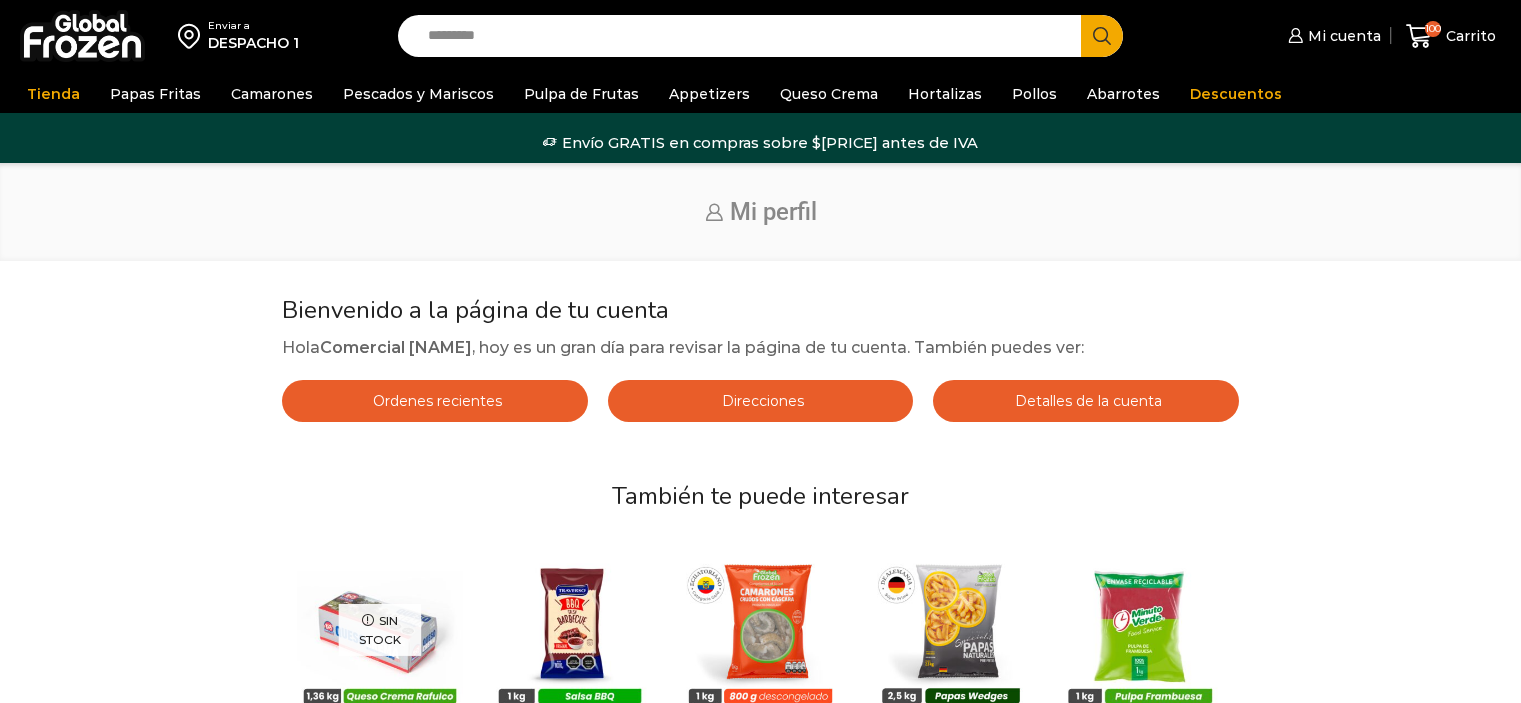 scroll, scrollTop: 0, scrollLeft: 0, axis: both 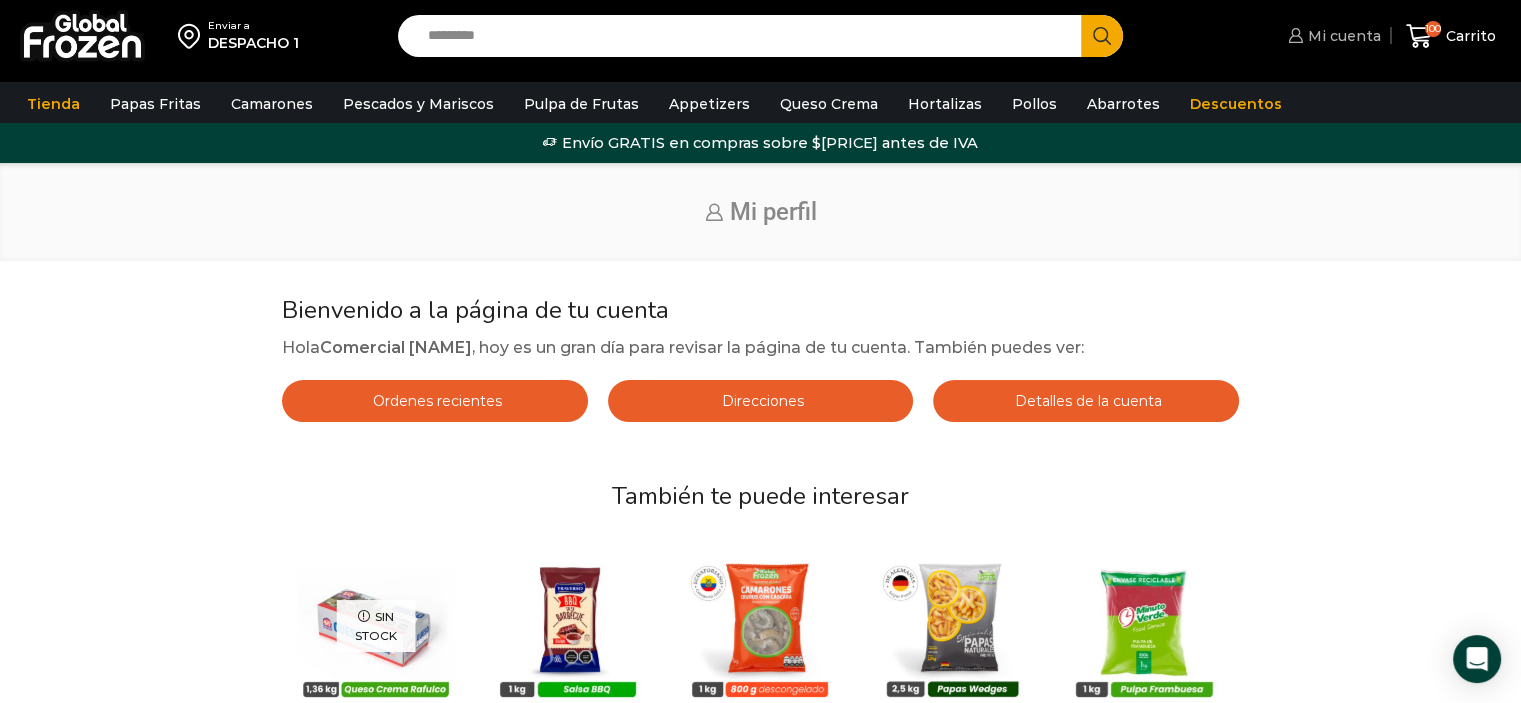 click on "Mi cuenta" at bounding box center [1342, 36] 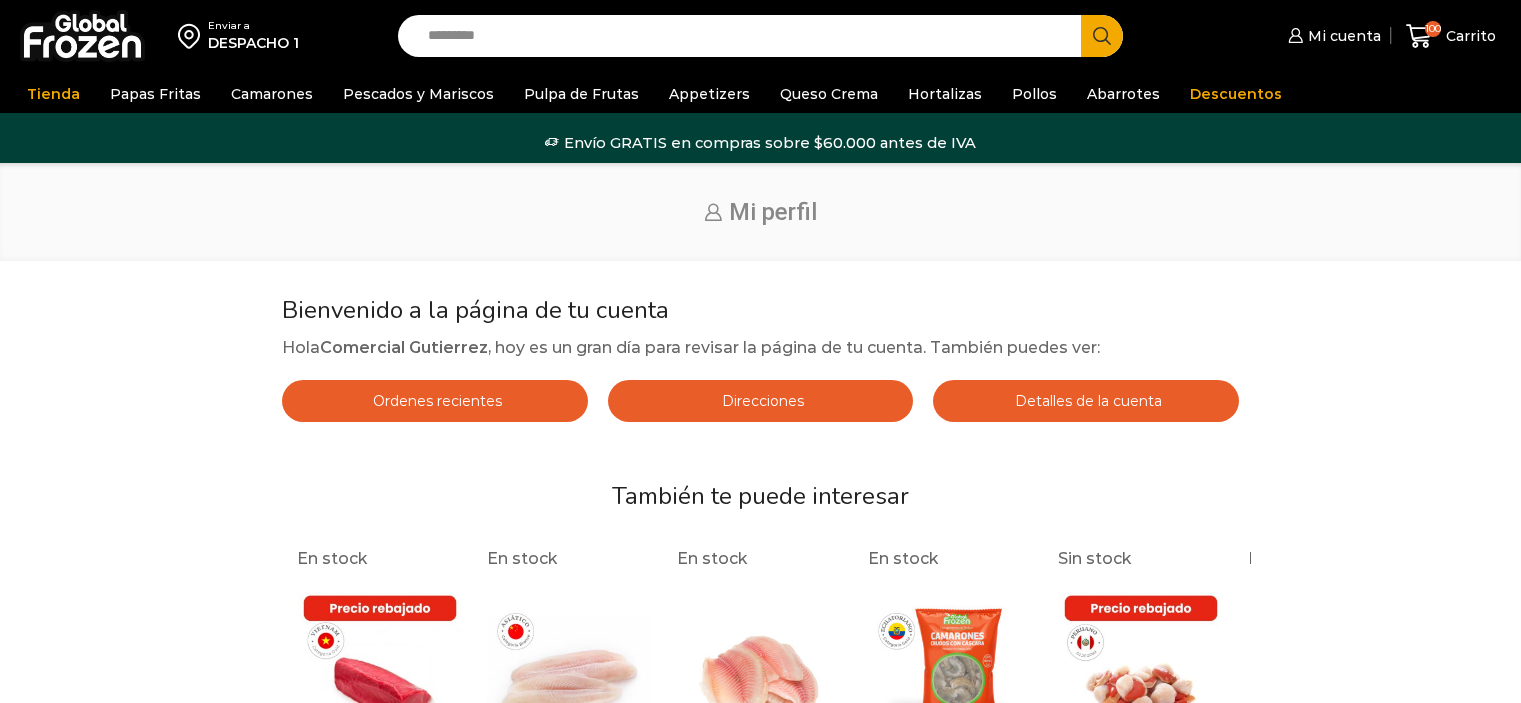 scroll, scrollTop: 0, scrollLeft: 0, axis: both 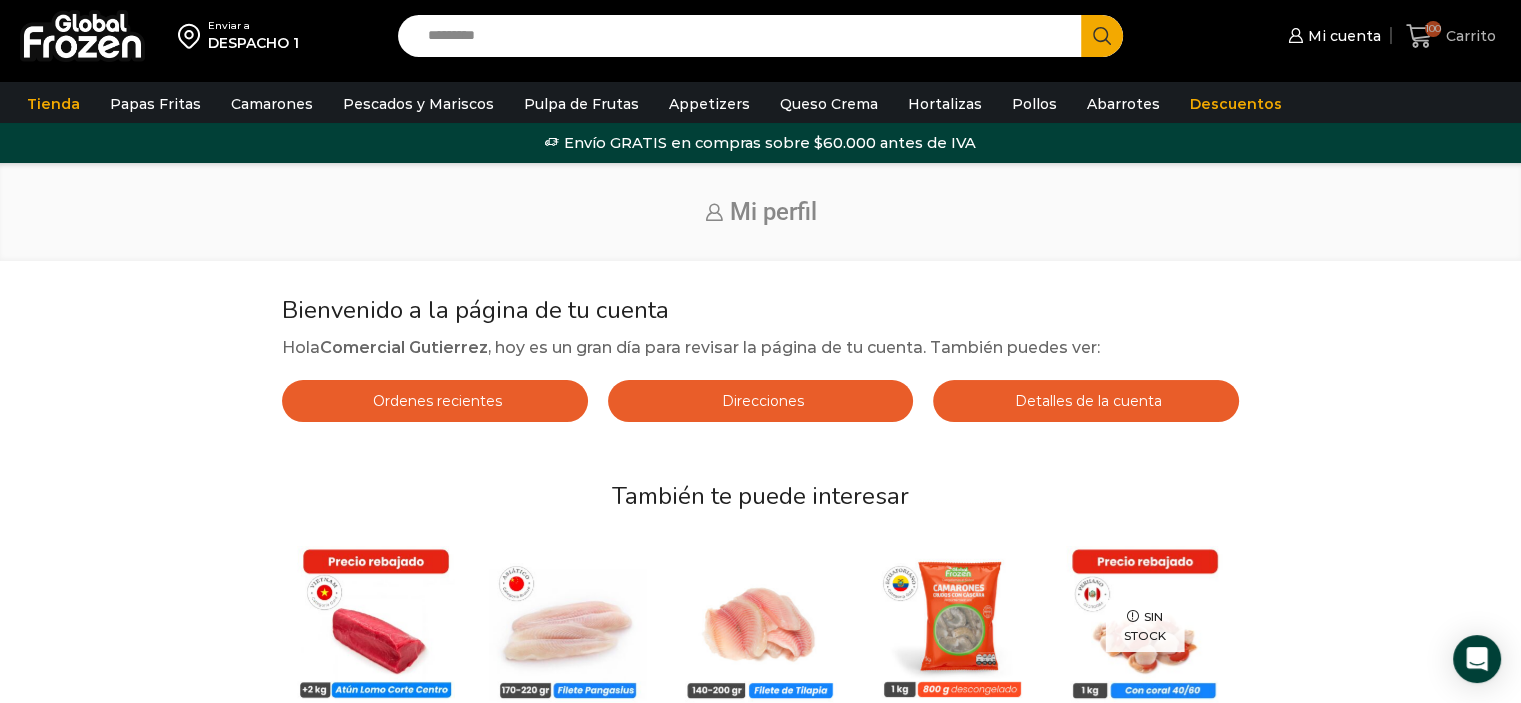 click on "100" at bounding box center [1423, 36] 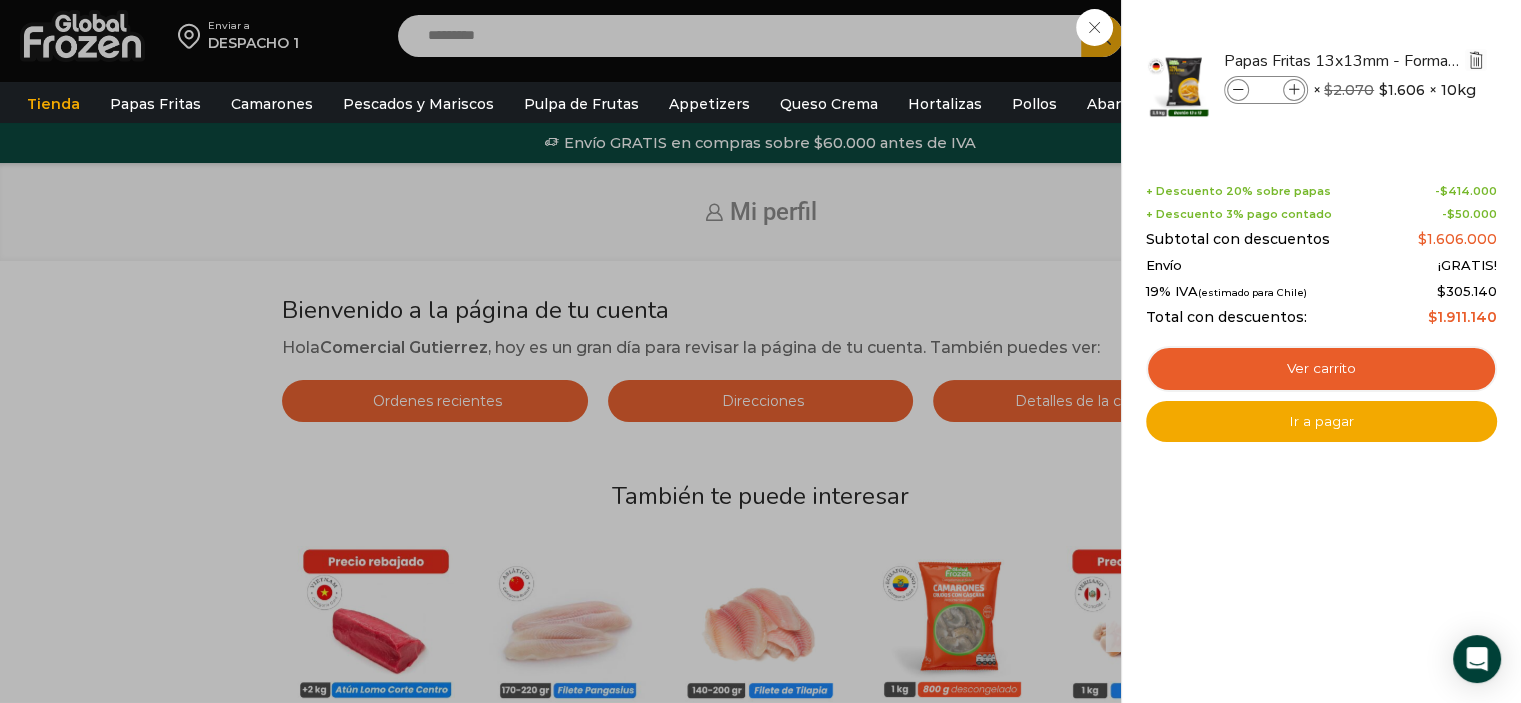 click at bounding box center [1476, 60] 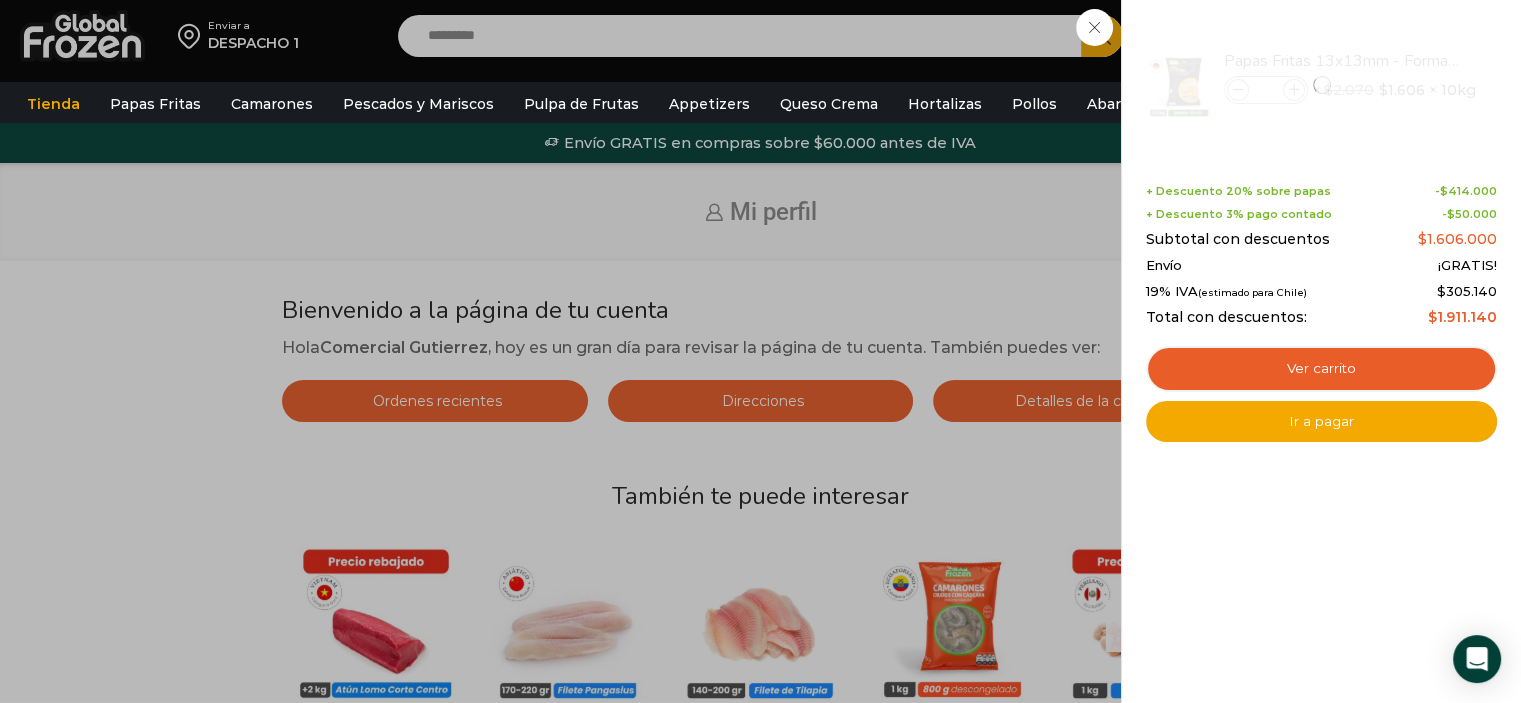 click on "100
Carrito
100
100
Shopping Cart
***" at bounding box center [1451, 36] 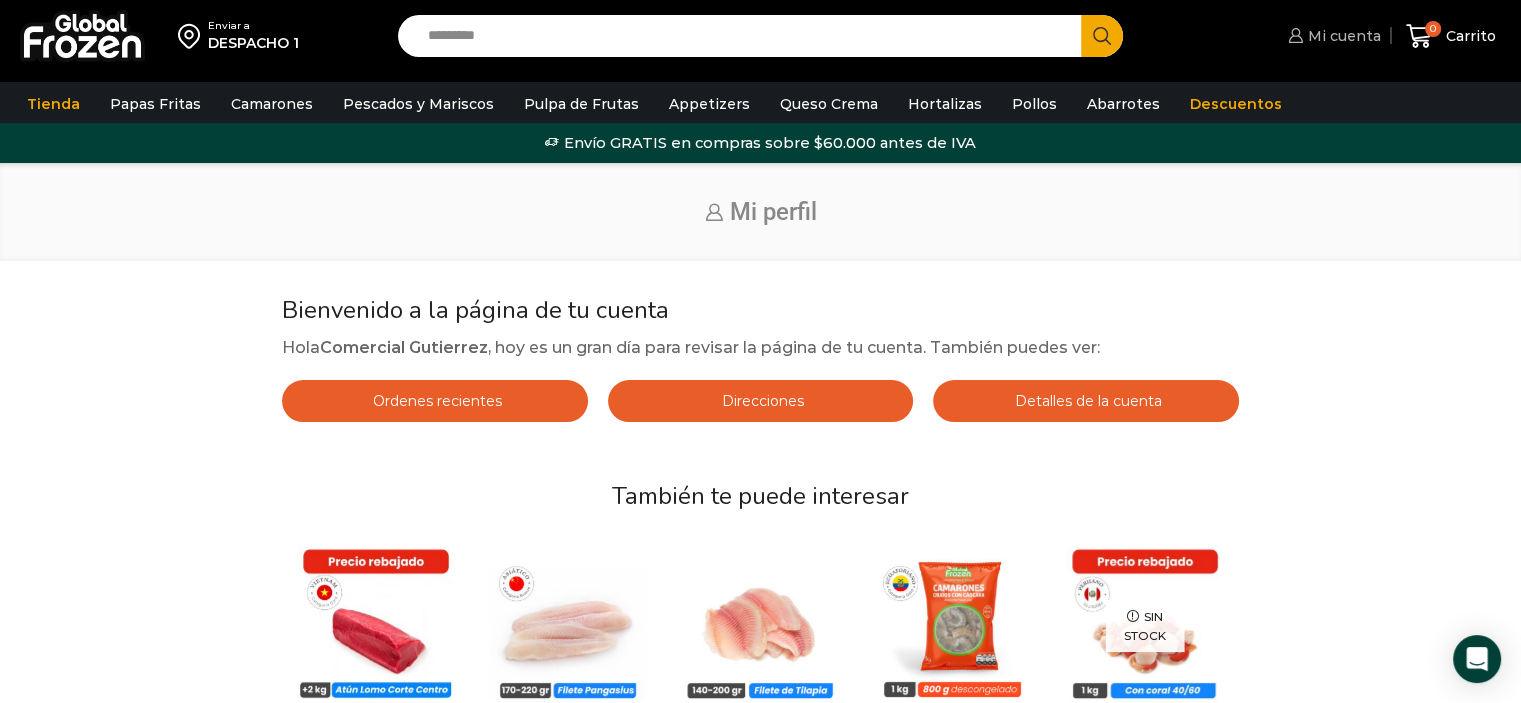 click on "Mi cuenta" at bounding box center (1342, 36) 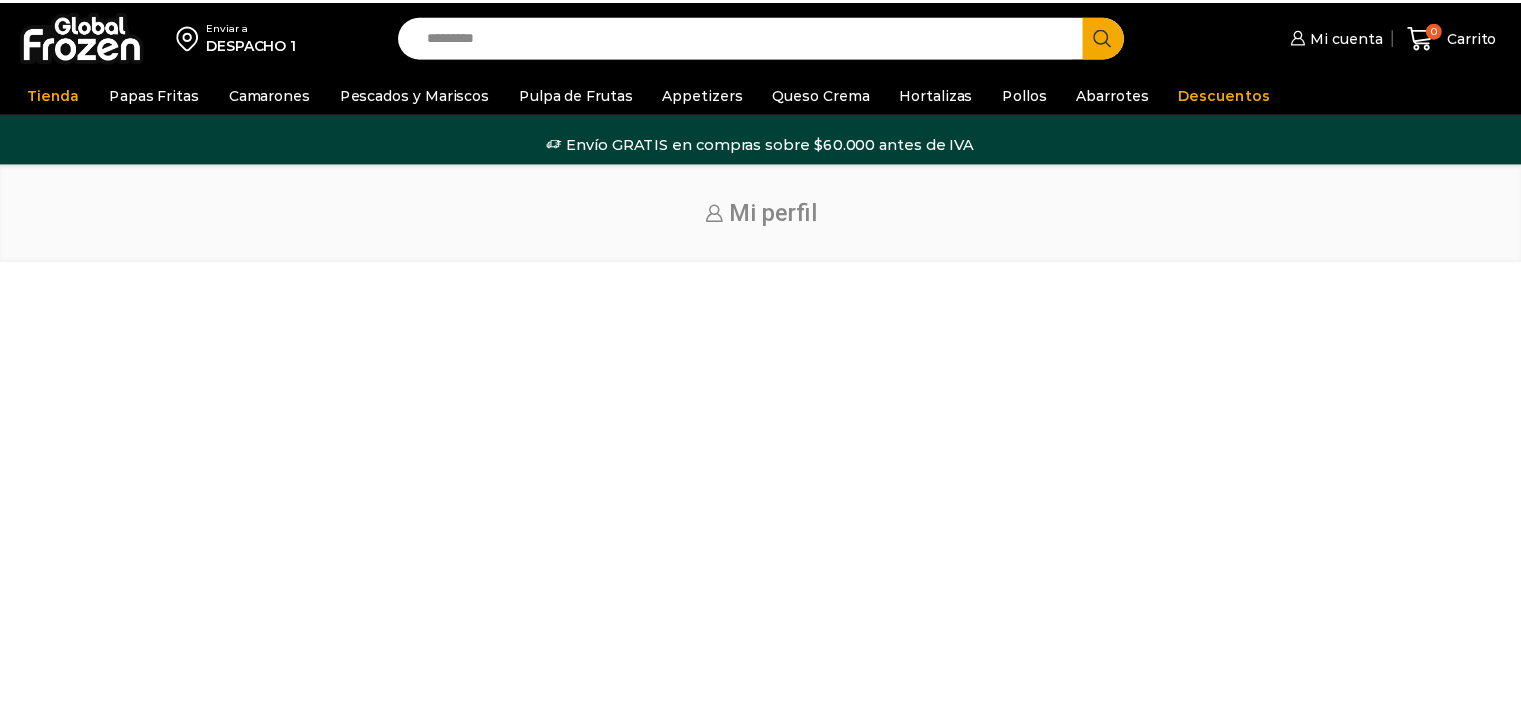 scroll, scrollTop: 0, scrollLeft: 0, axis: both 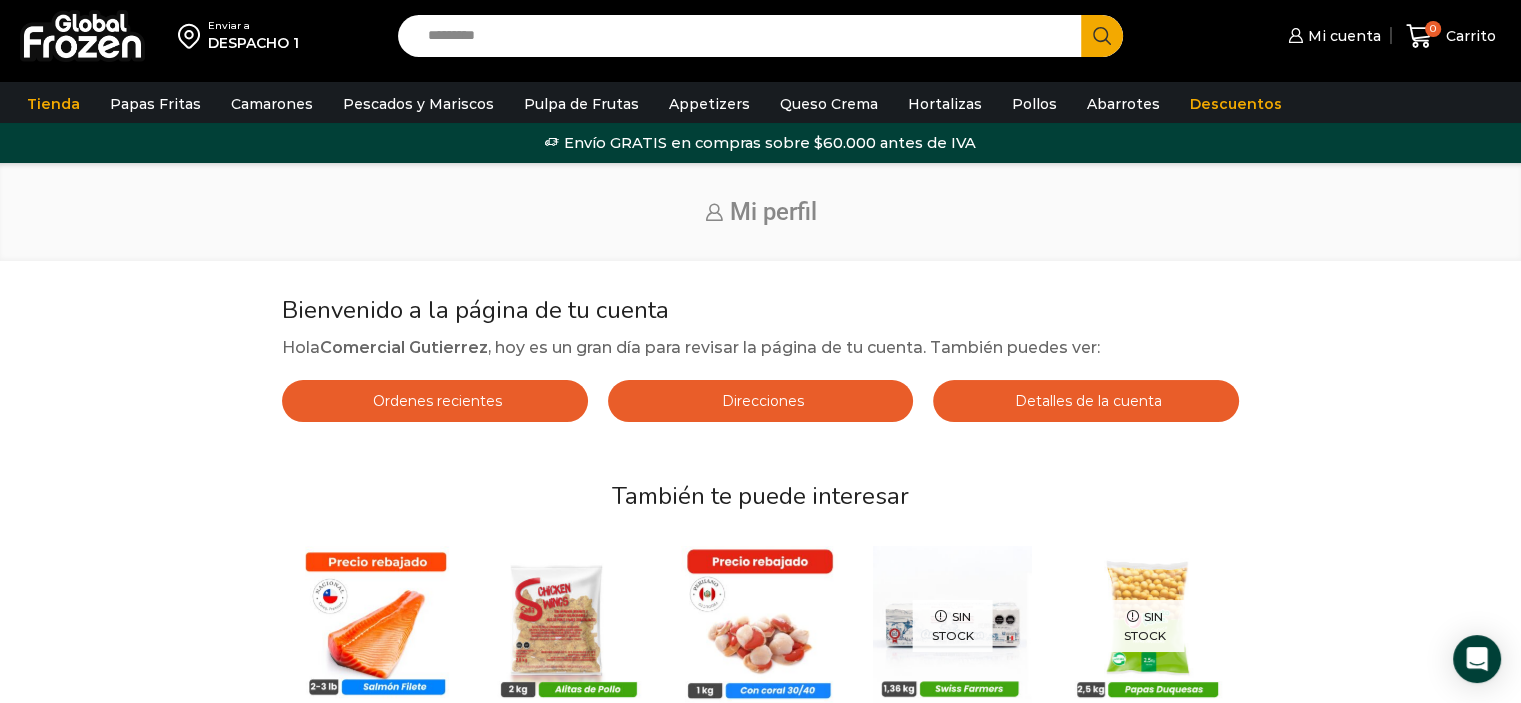 click at bounding box center [80, 35] 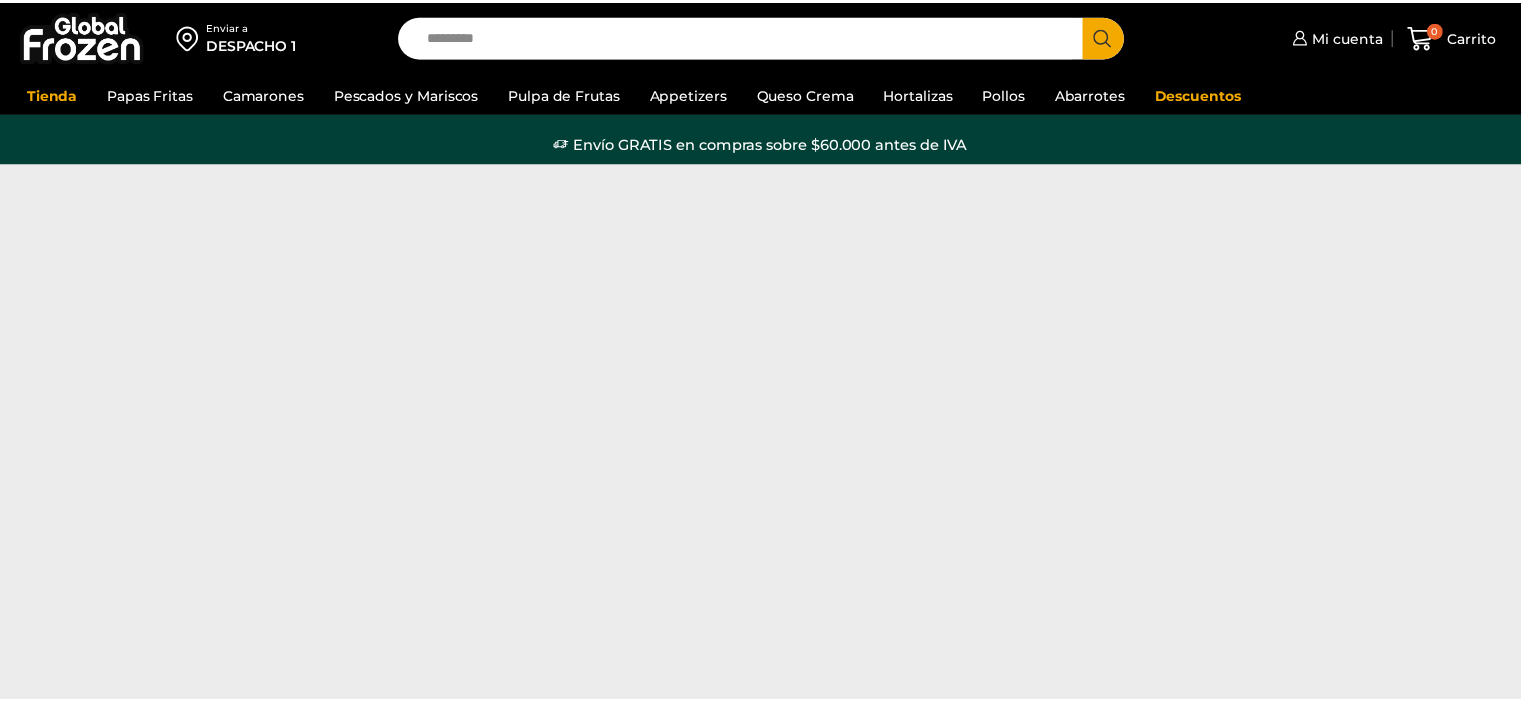 scroll, scrollTop: 0, scrollLeft: 0, axis: both 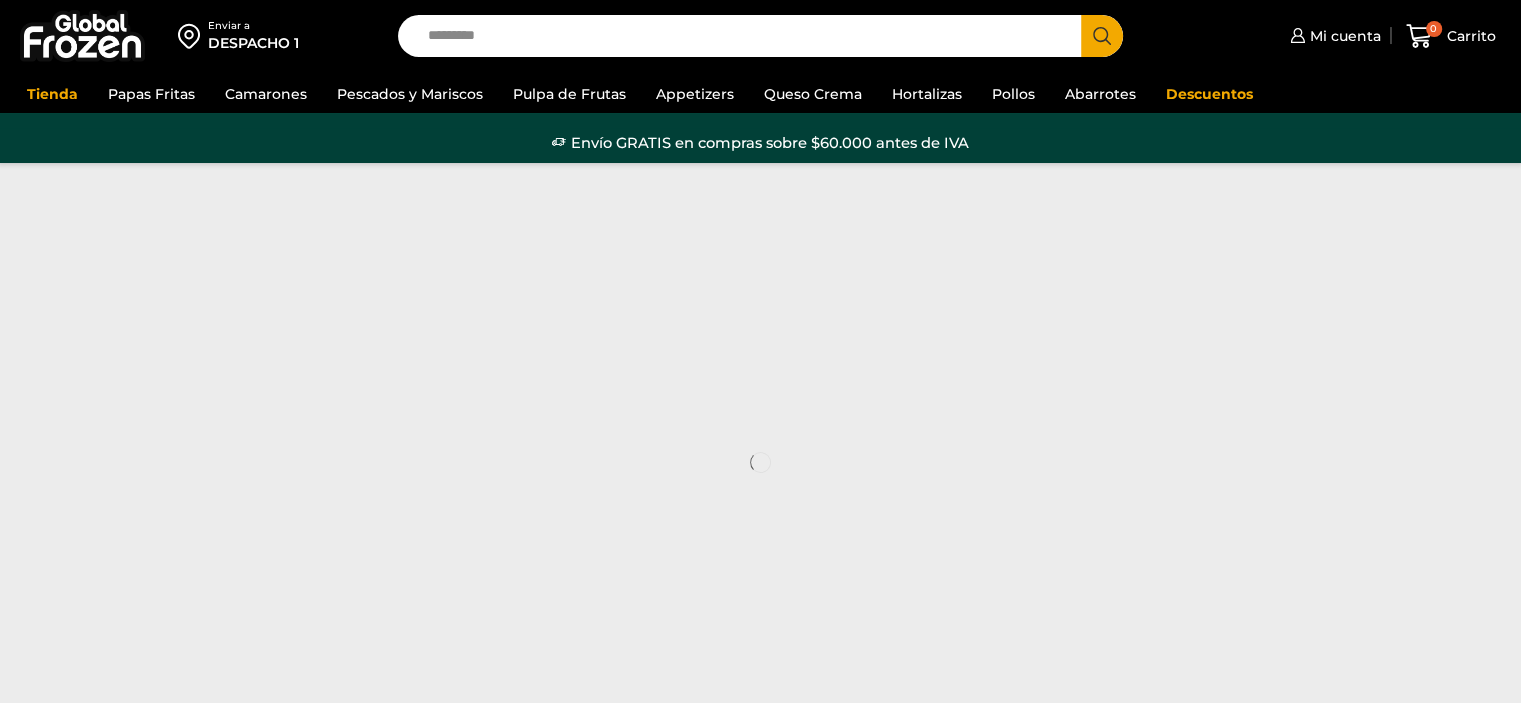 click on "Enviar a
DESPACHO 1" at bounding box center [194, 36] 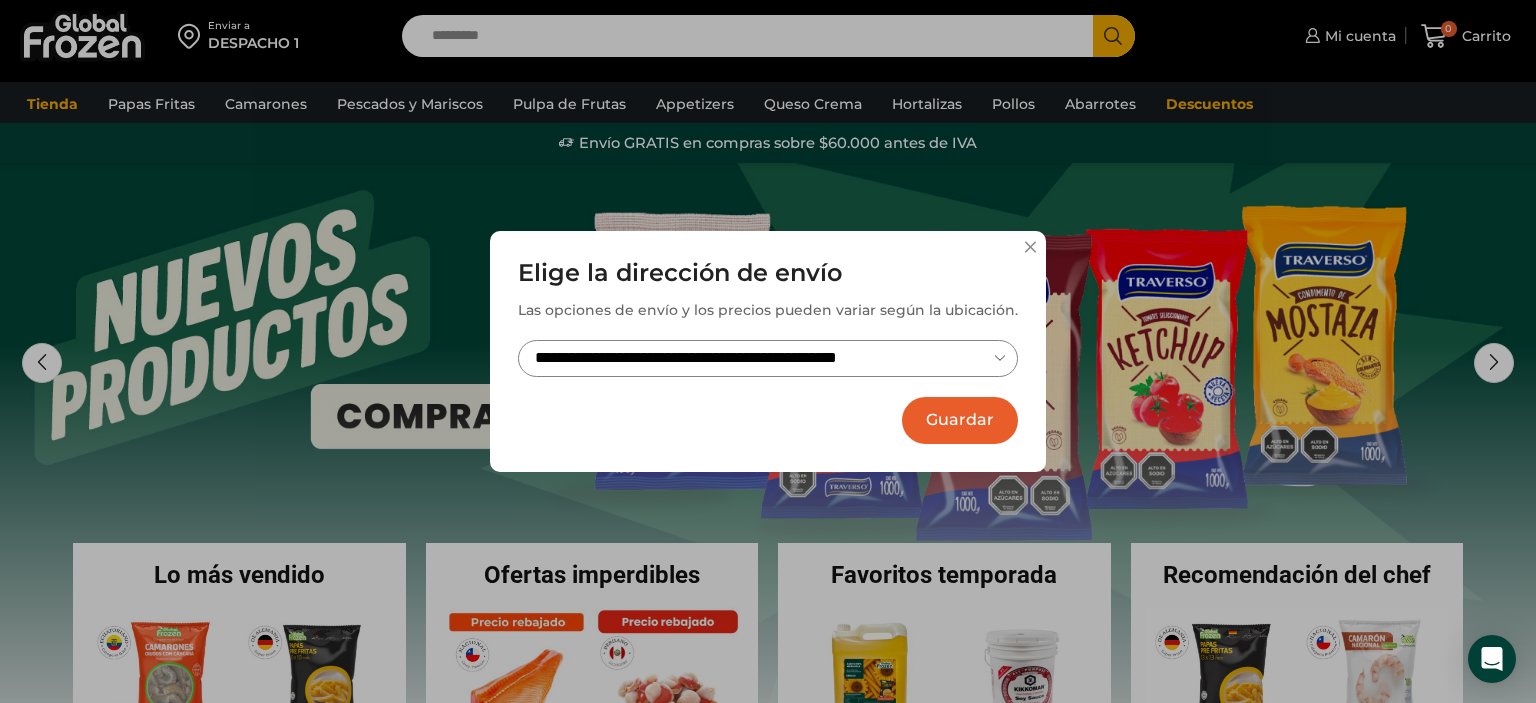 click on "**********" at bounding box center (768, 358) 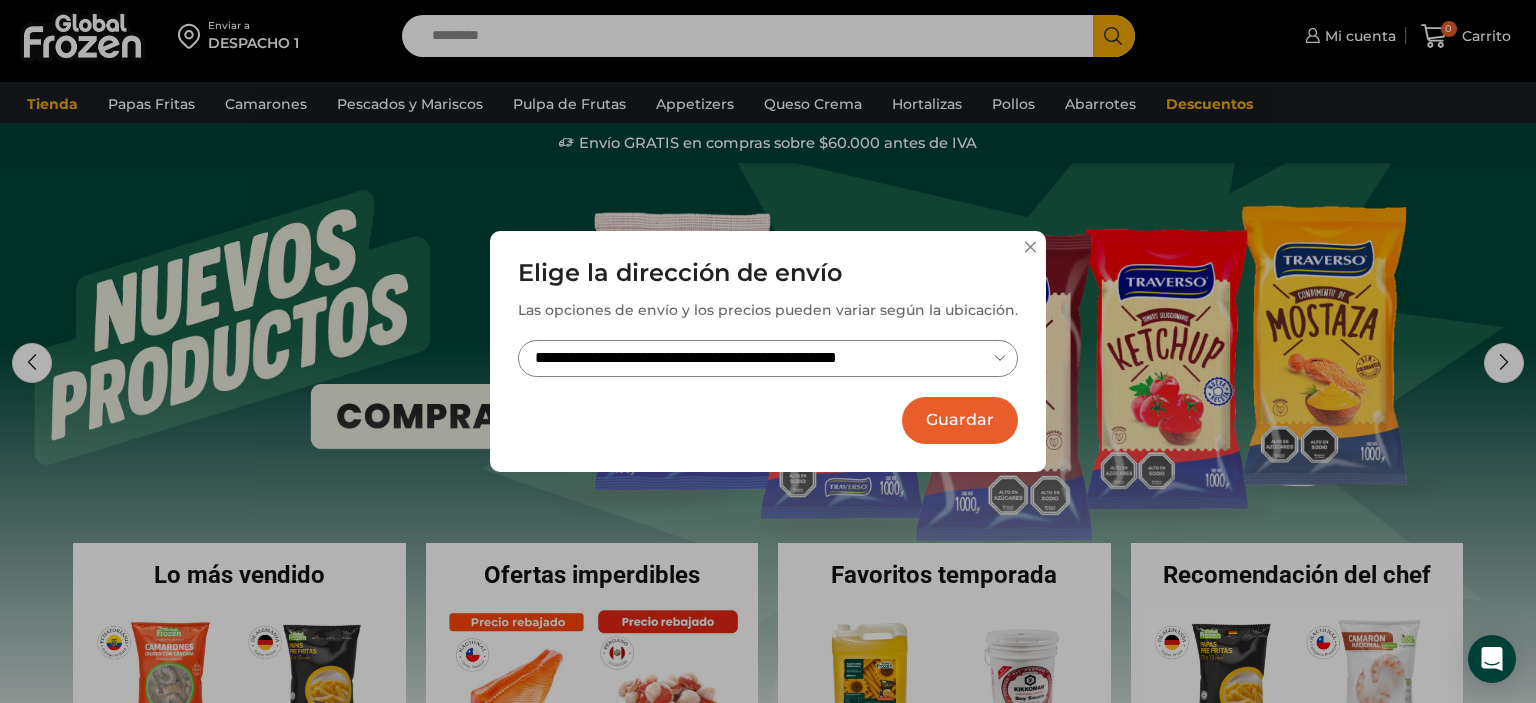 click on "**********" at bounding box center [768, 351] 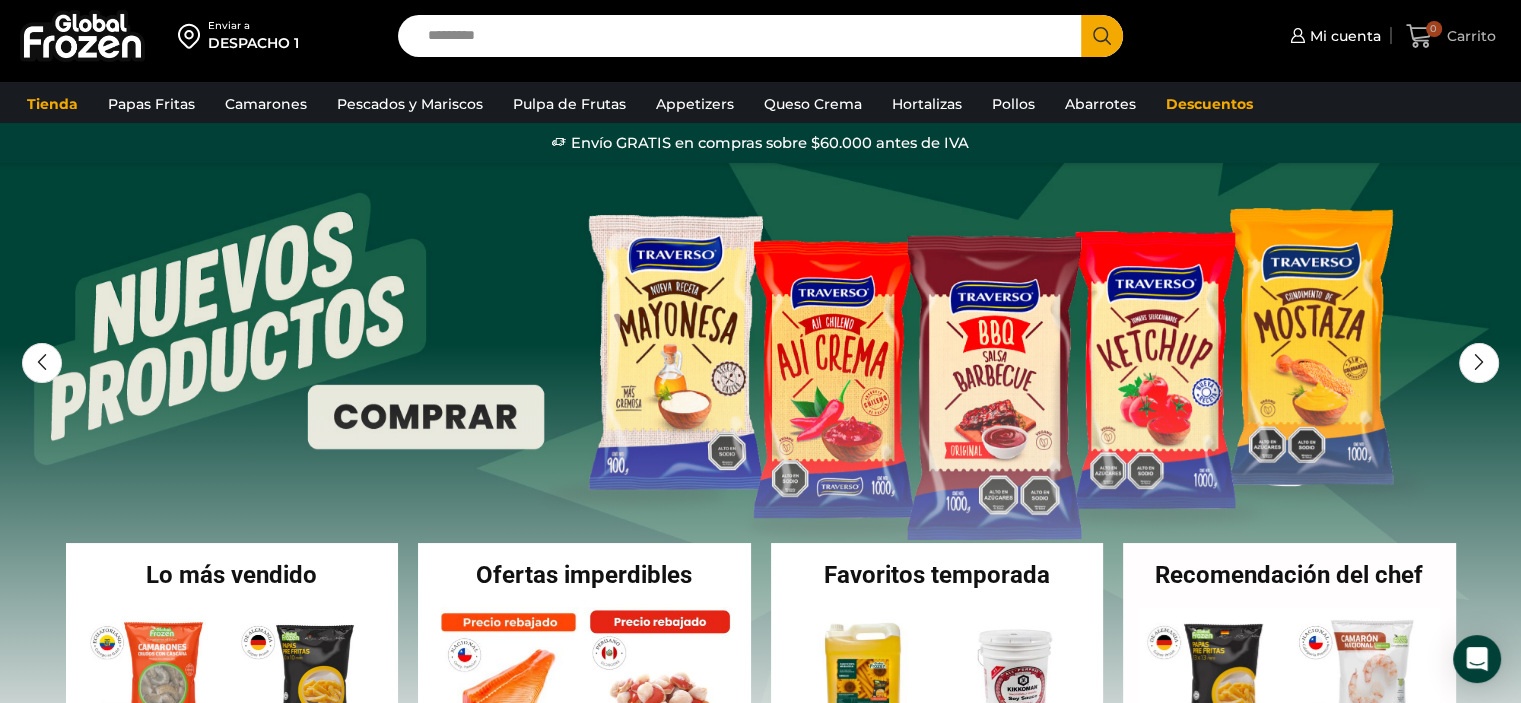 click on "Carrito" at bounding box center (1469, 36) 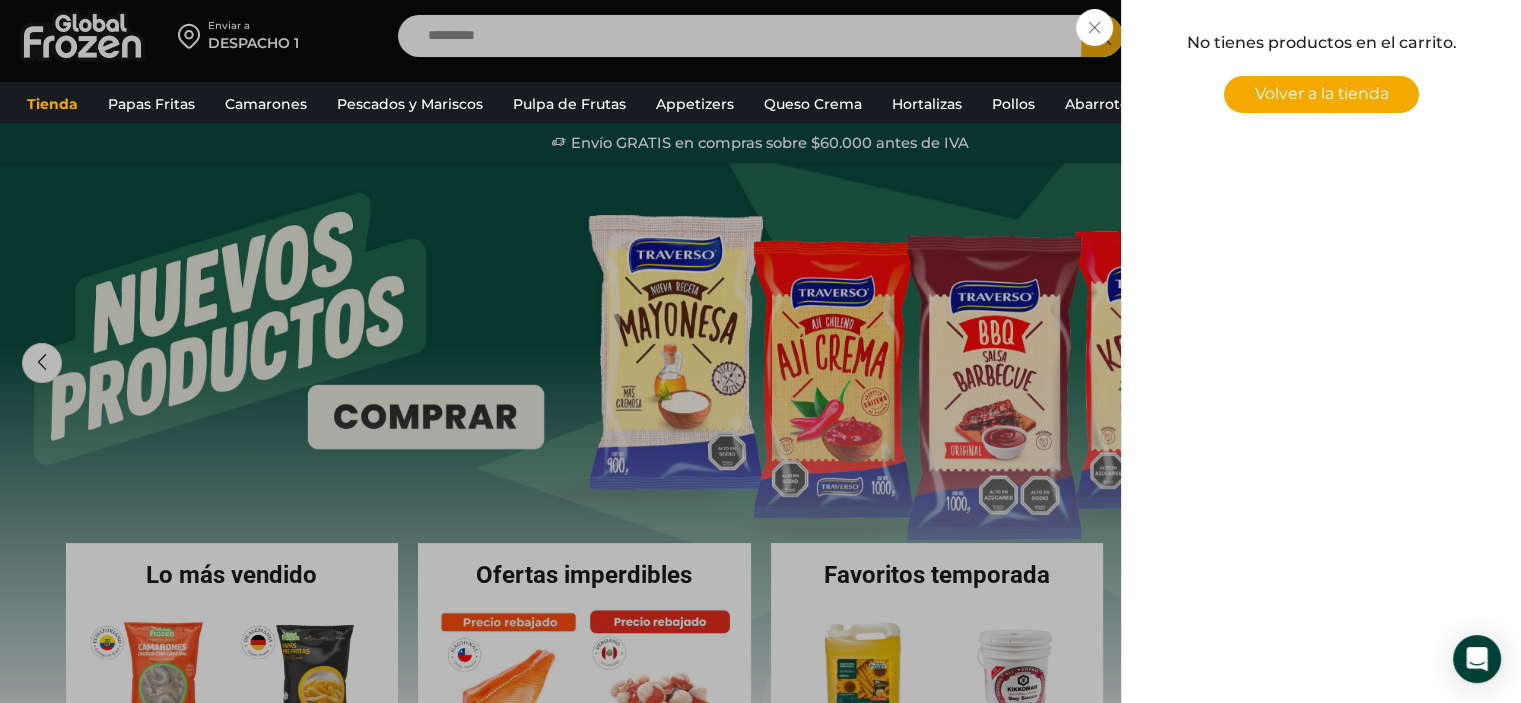 click on "0
Carrito
0
0
Shopping Cart
No tienes productos en el carrito.
Volver a la tienda
Shopping cart                     (0)
- $ 414.000 - $ 50.000 $ 0" at bounding box center (1451, 36) 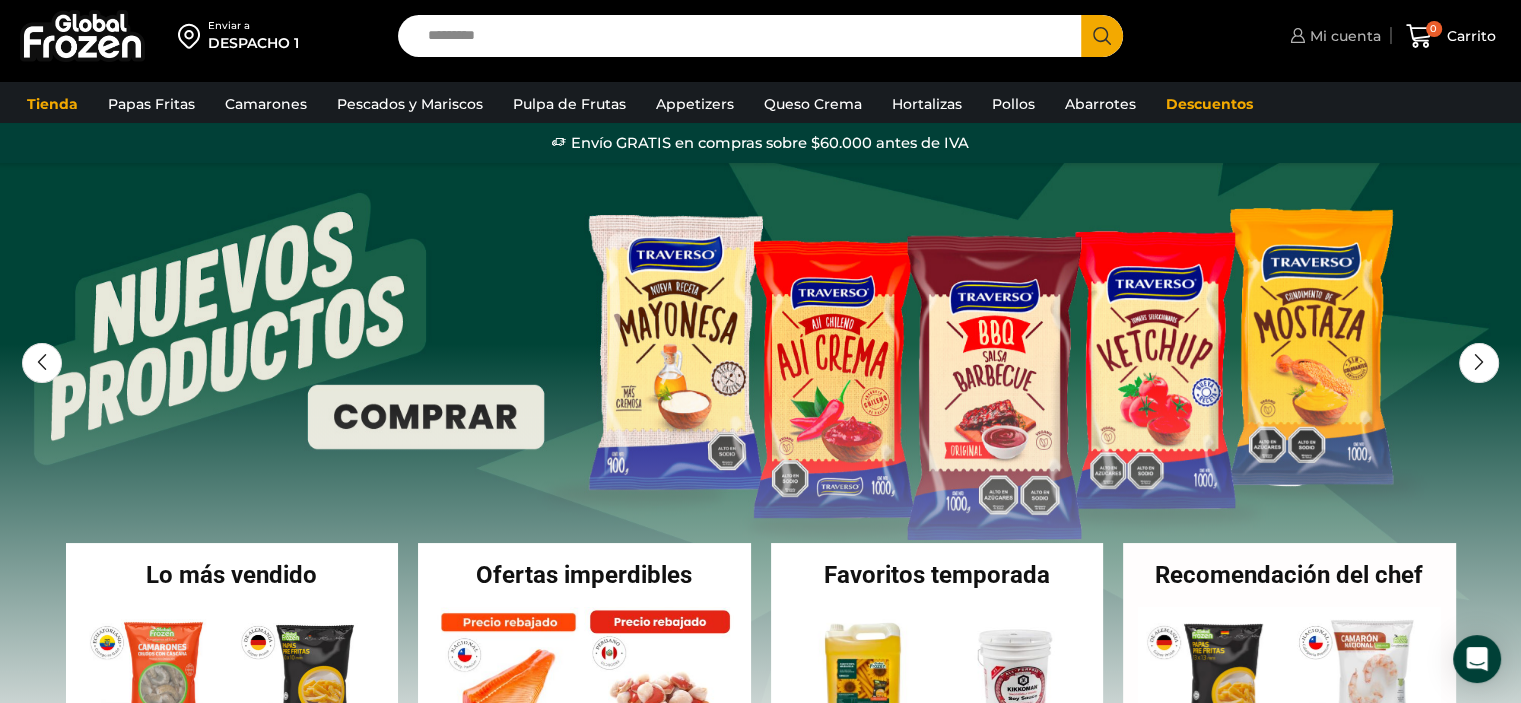 click on "Mi cuenta" at bounding box center (1343, 36) 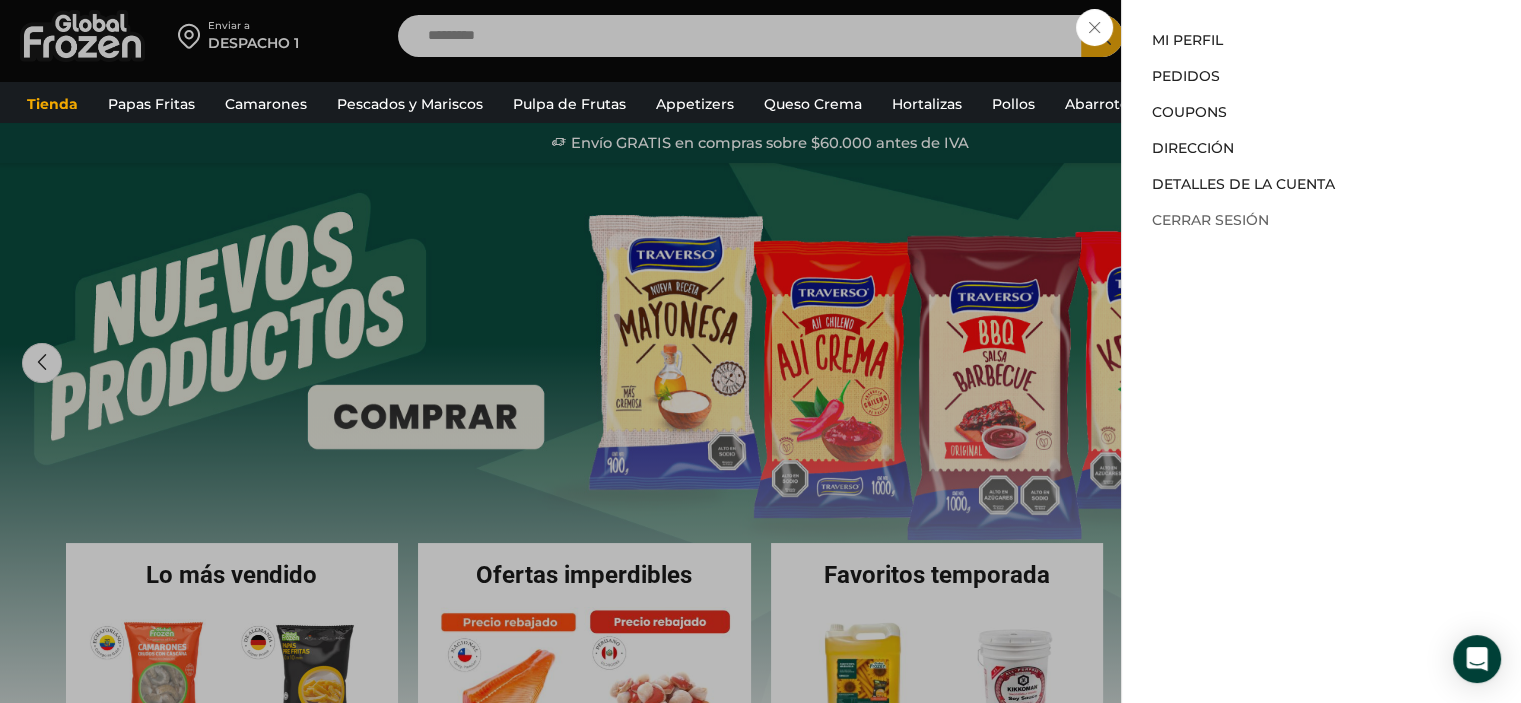 click on "Cerrar sesión" at bounding box center [1210, 220] 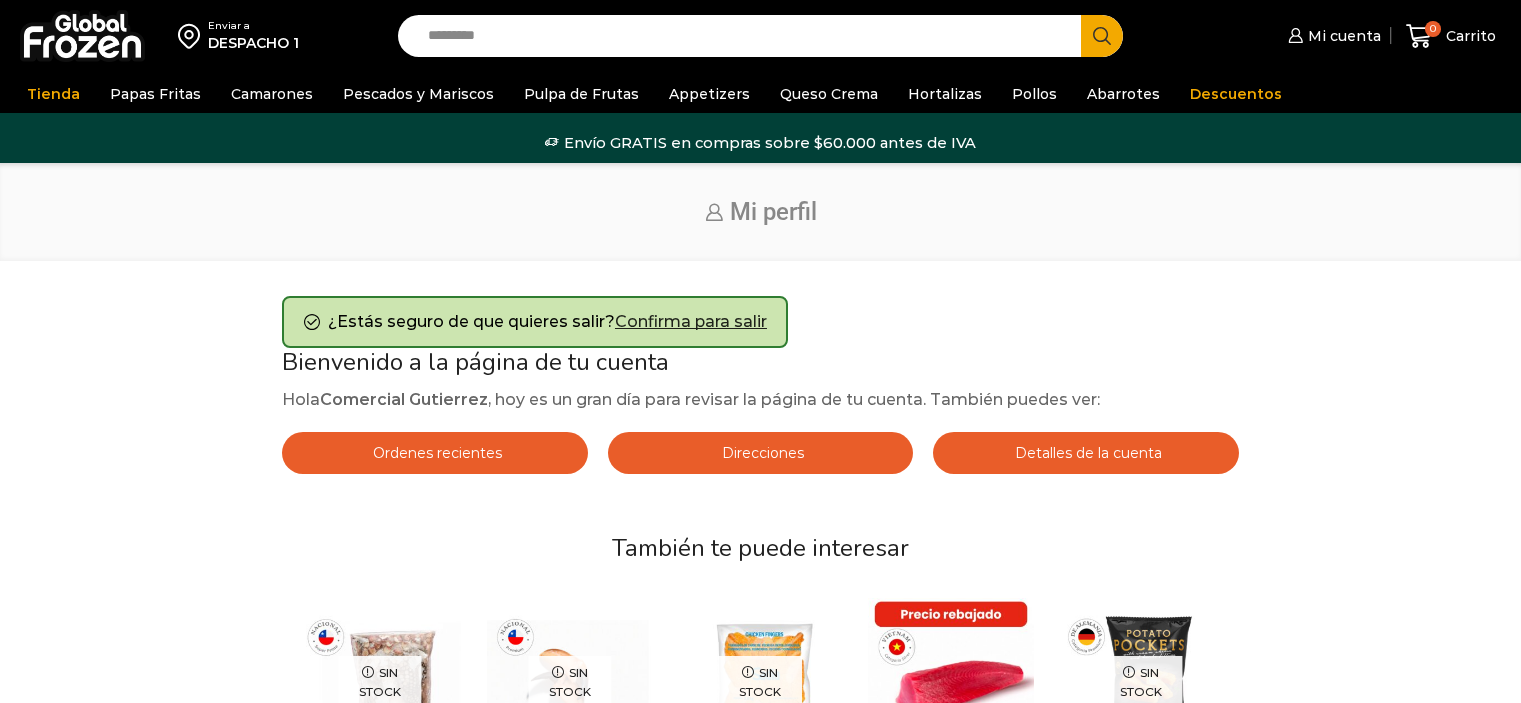 scroll, scrollTop: 0, scrollLeft: 0, axis: both 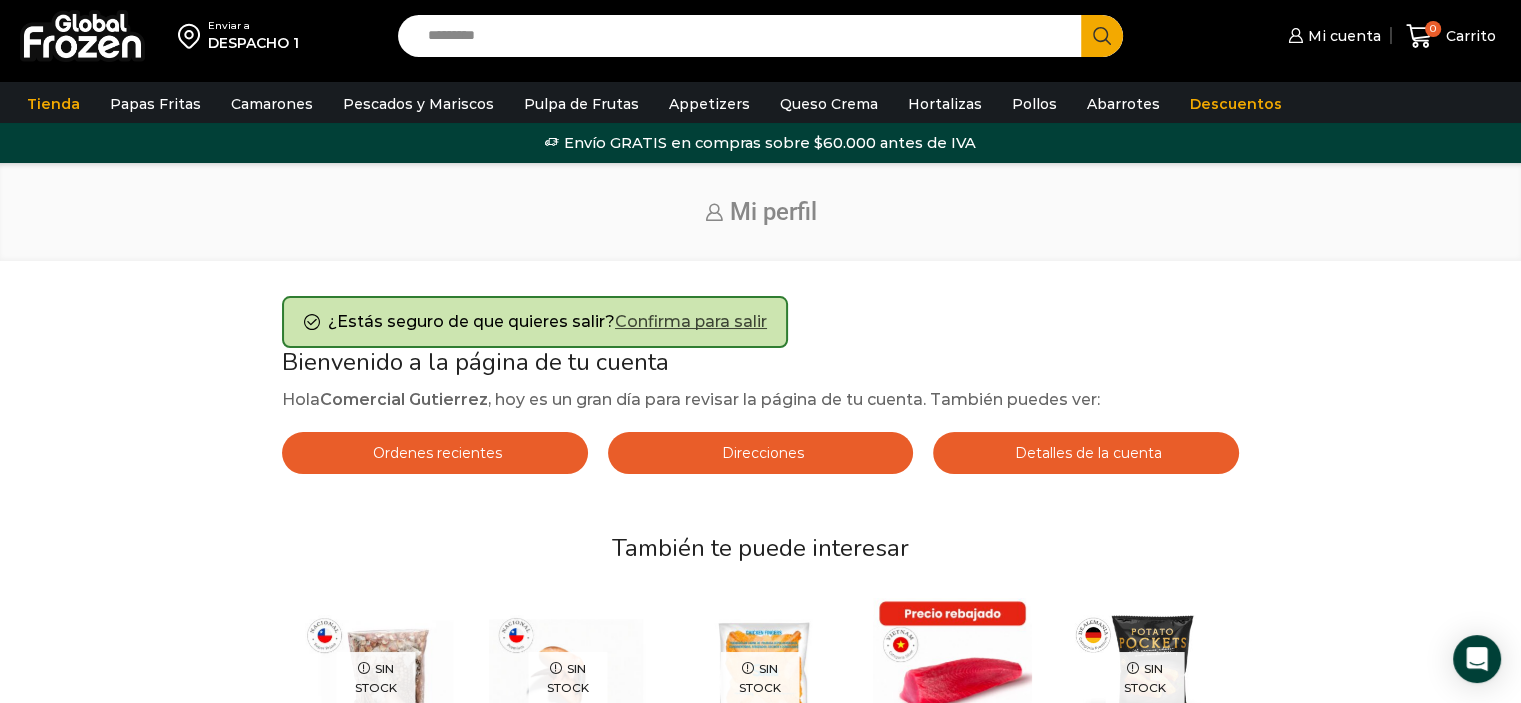 click on "Confirma para salir" at bounding box center [691, 321] 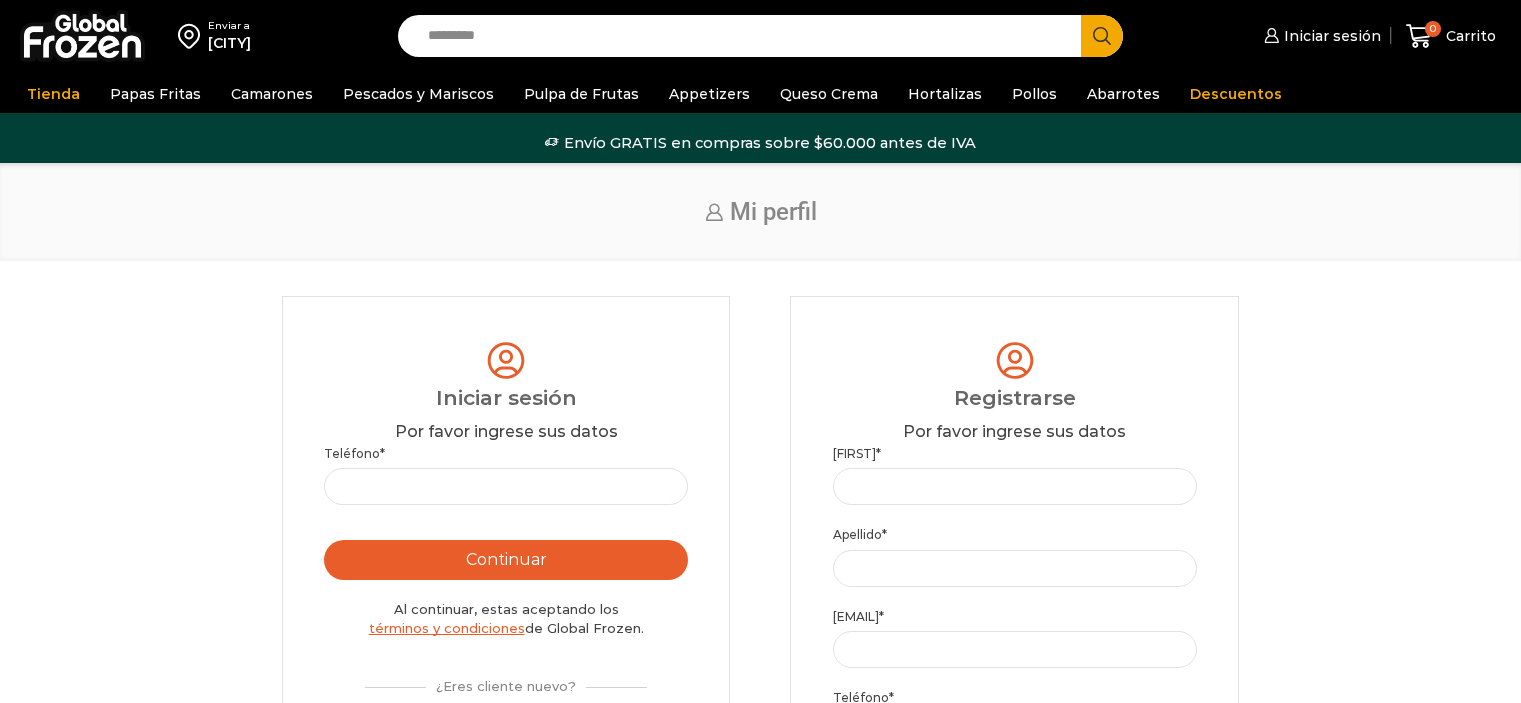 scroll, scrollTop: 0, scrollLeft: 0, axis: both 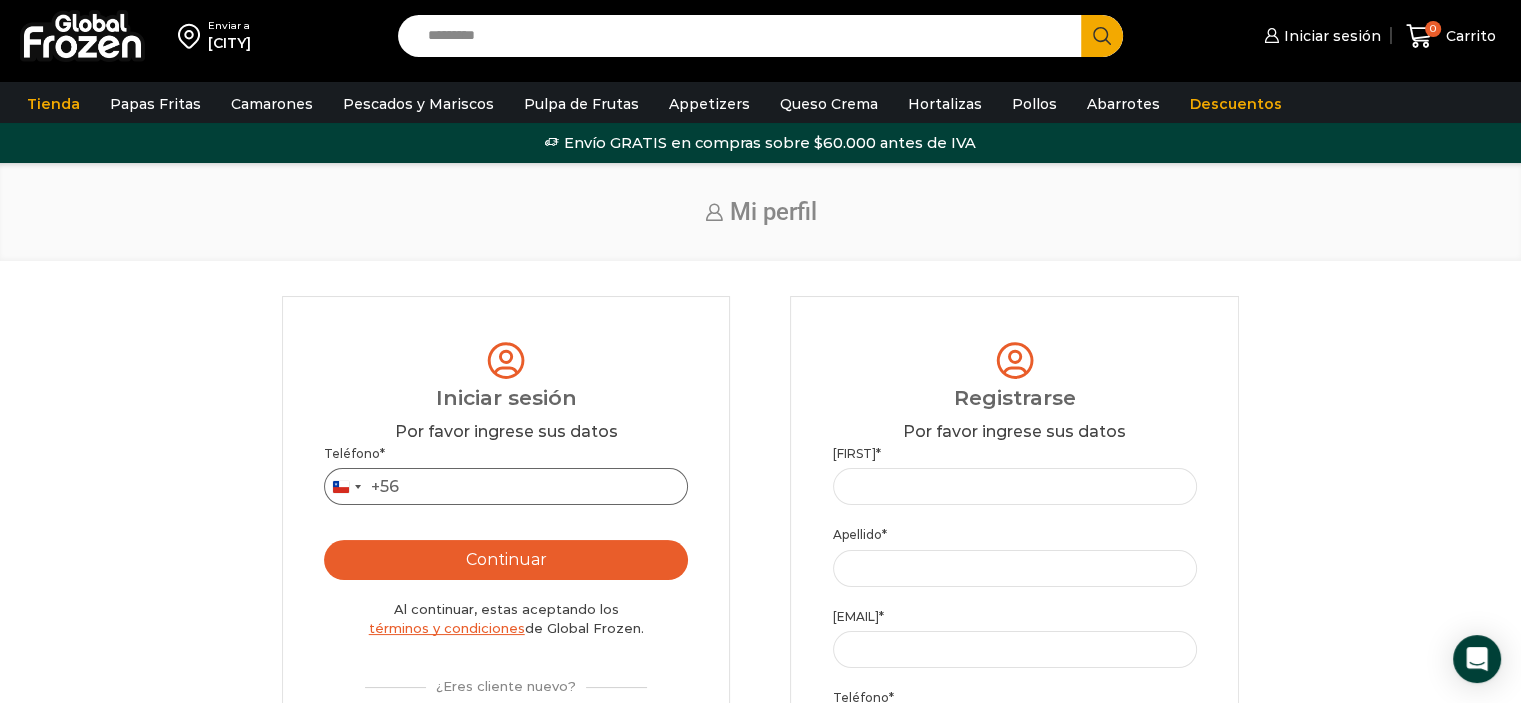click on "[PHONE]
*" at bounding box center [506, 486] 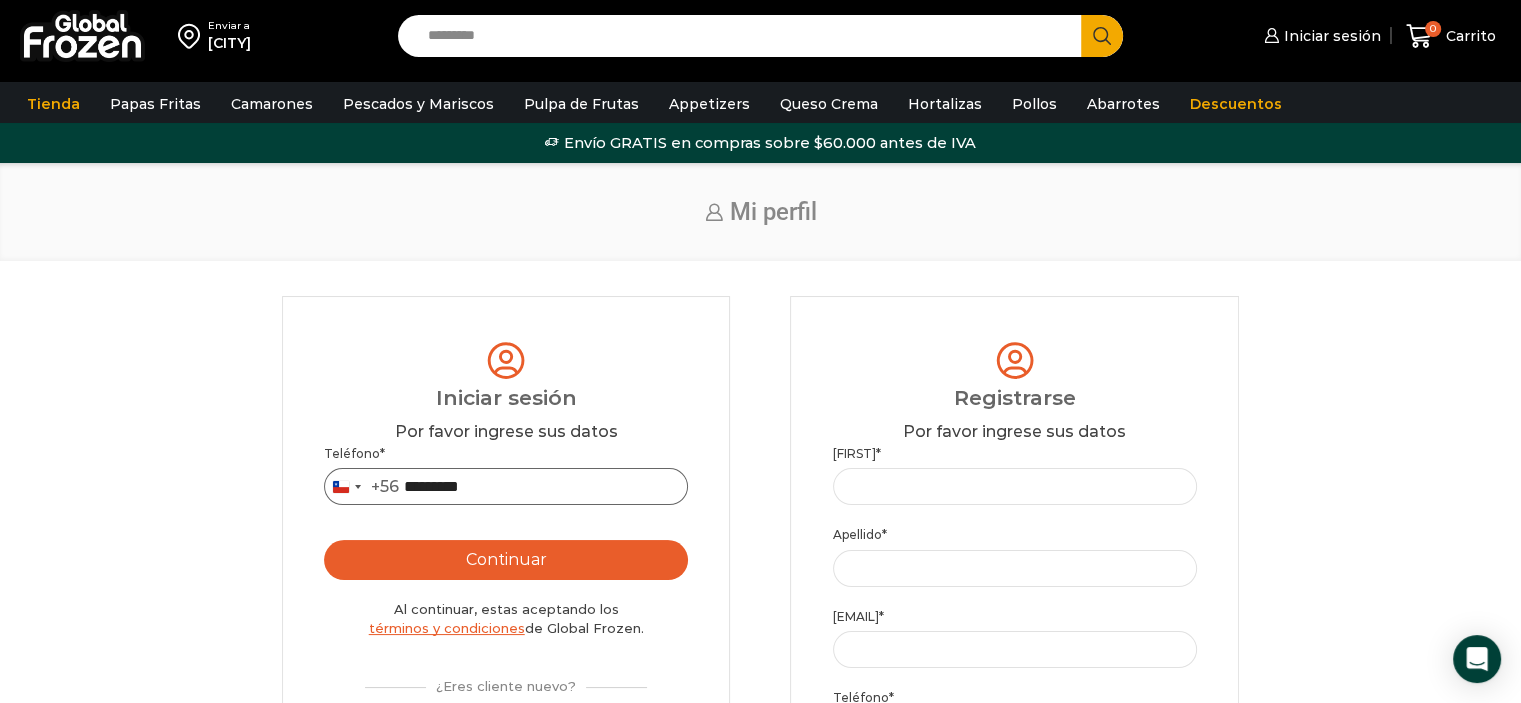 type on "*********" 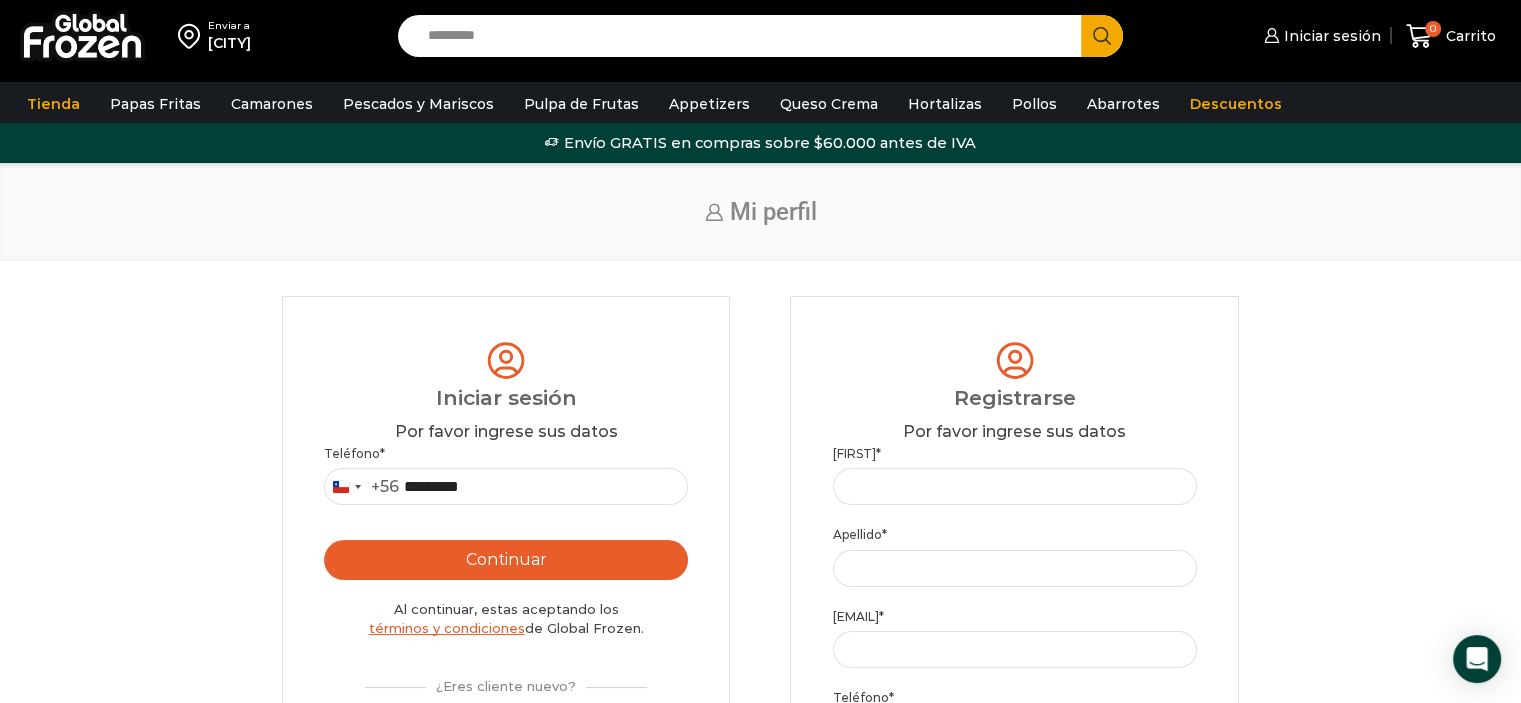 click on "Continuar" at bounding box center [506, 560] 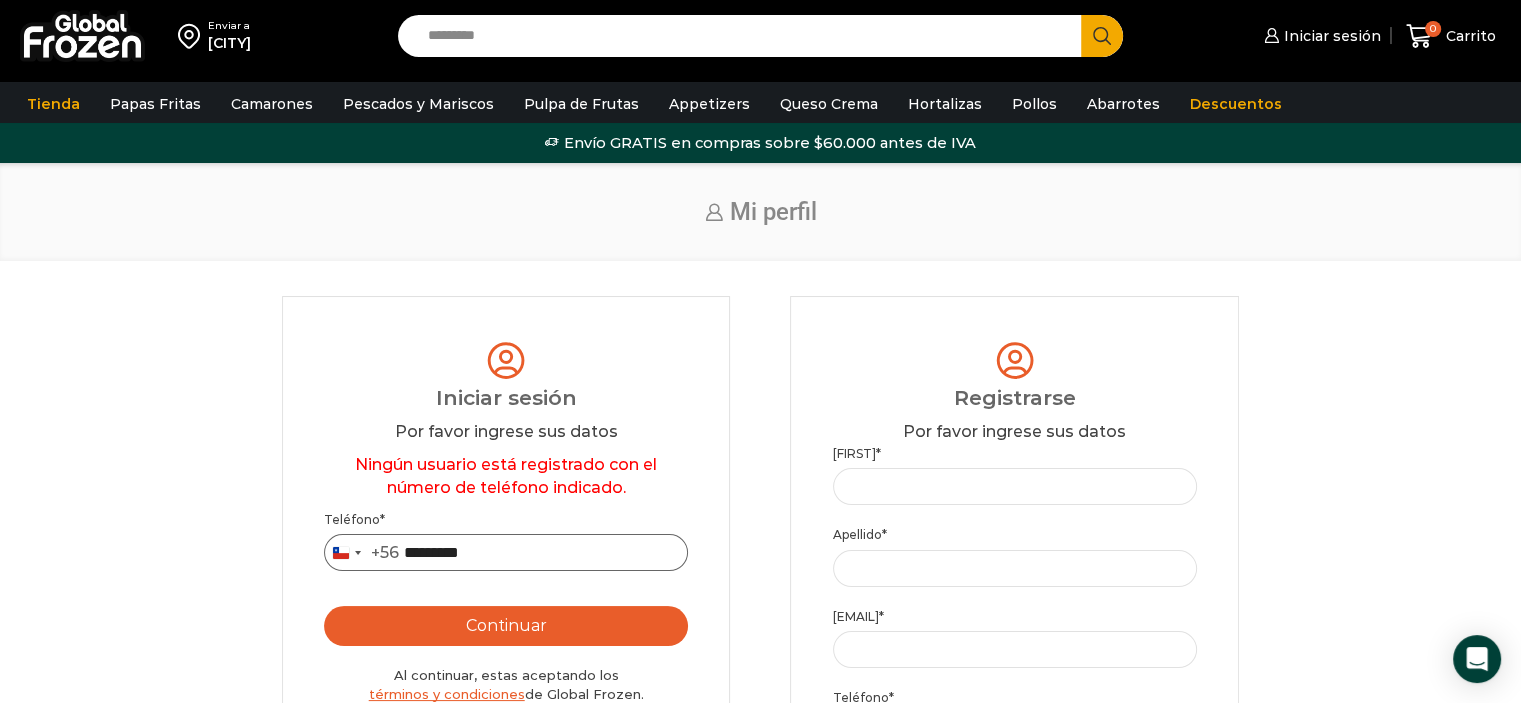 click on "*********" at bounding box center [506, 552] 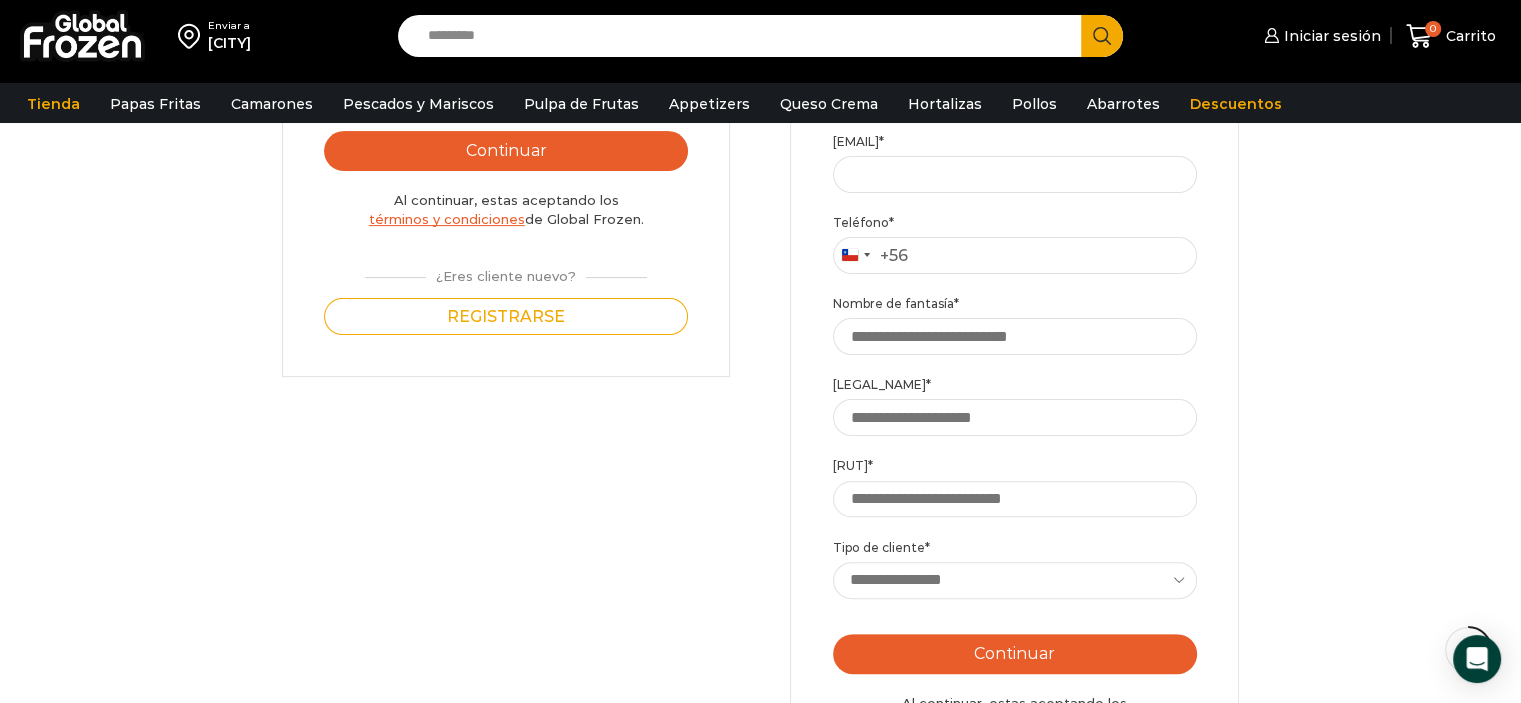scroll, scrollTop: 500, scrollLeft: 0, axis: vertical 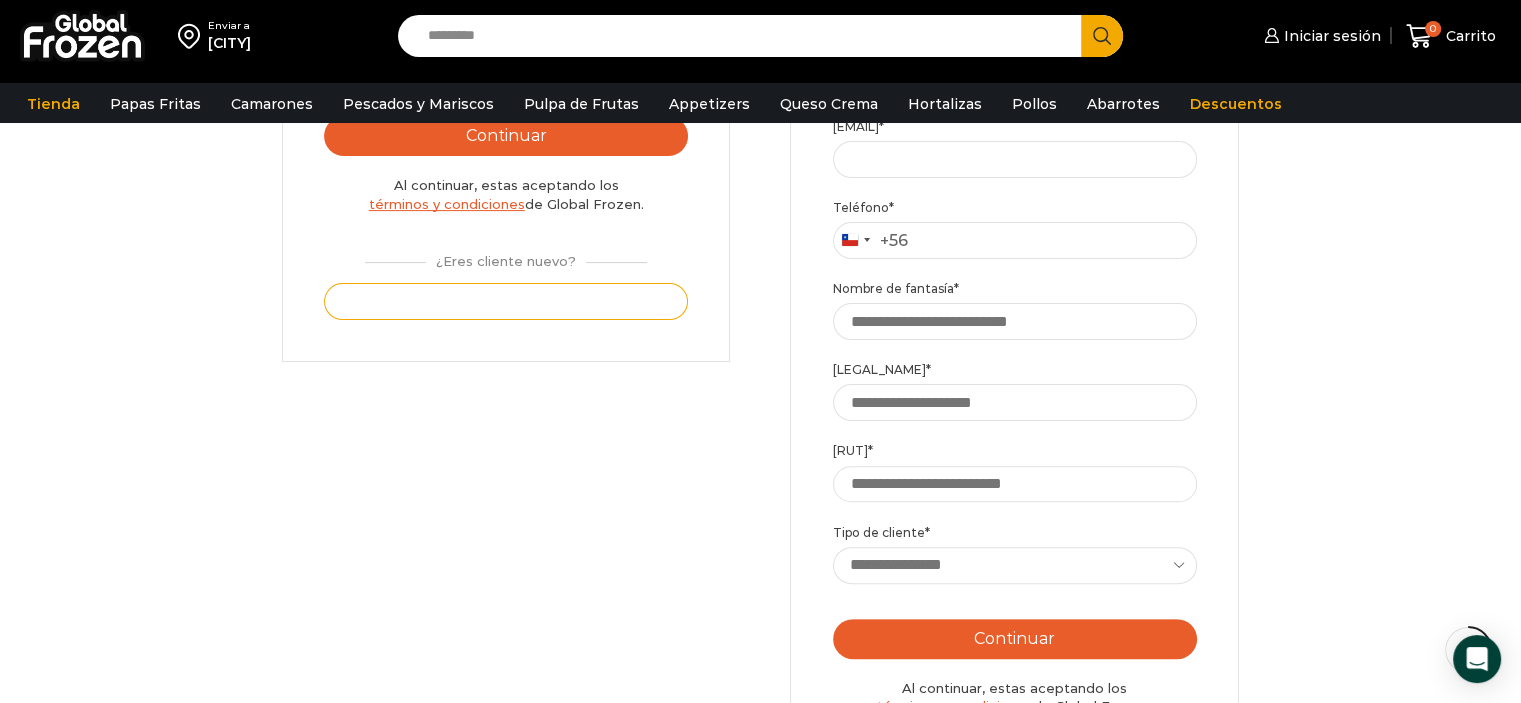 click on "Registrarse" at bounding box center (506, 301) 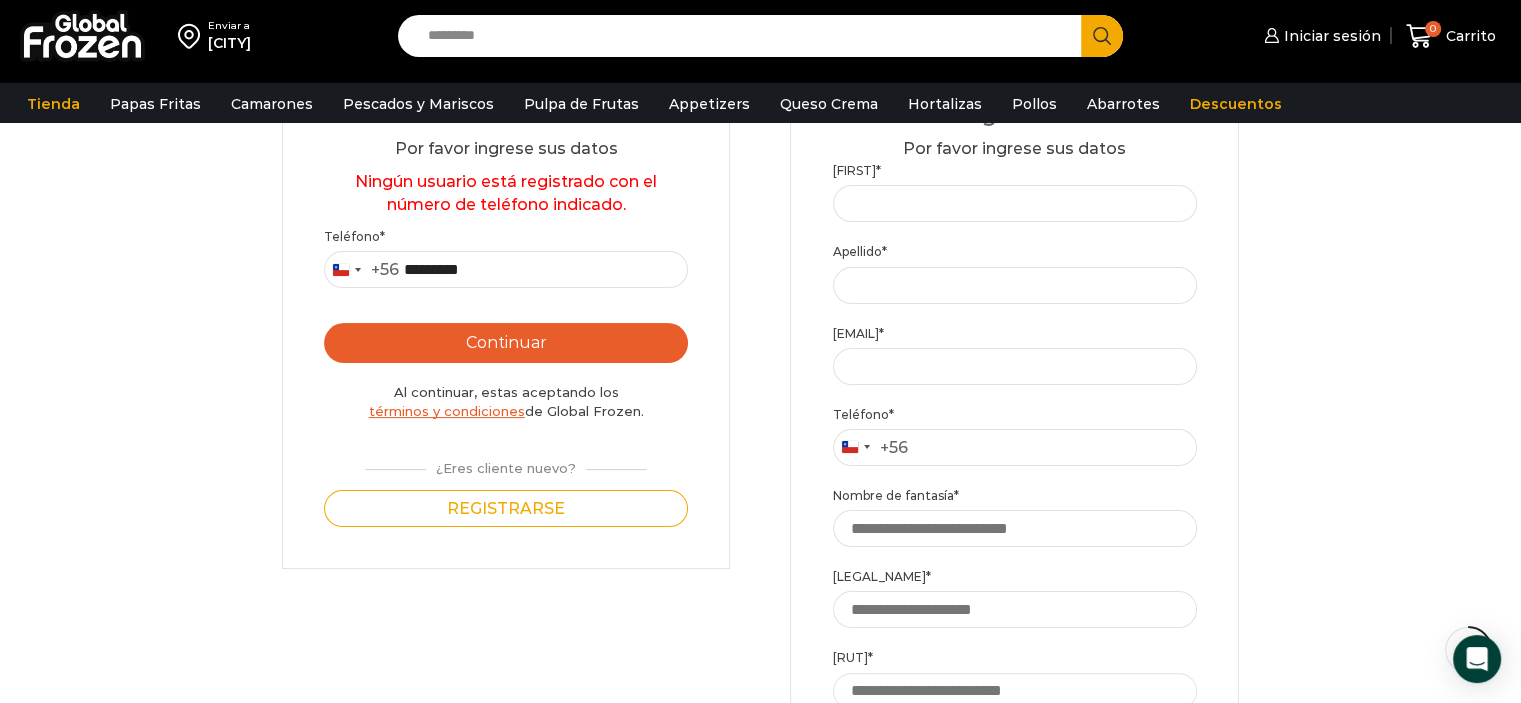 scroll, scrollTop: 200, scrollLeft: 0, axis: vertical 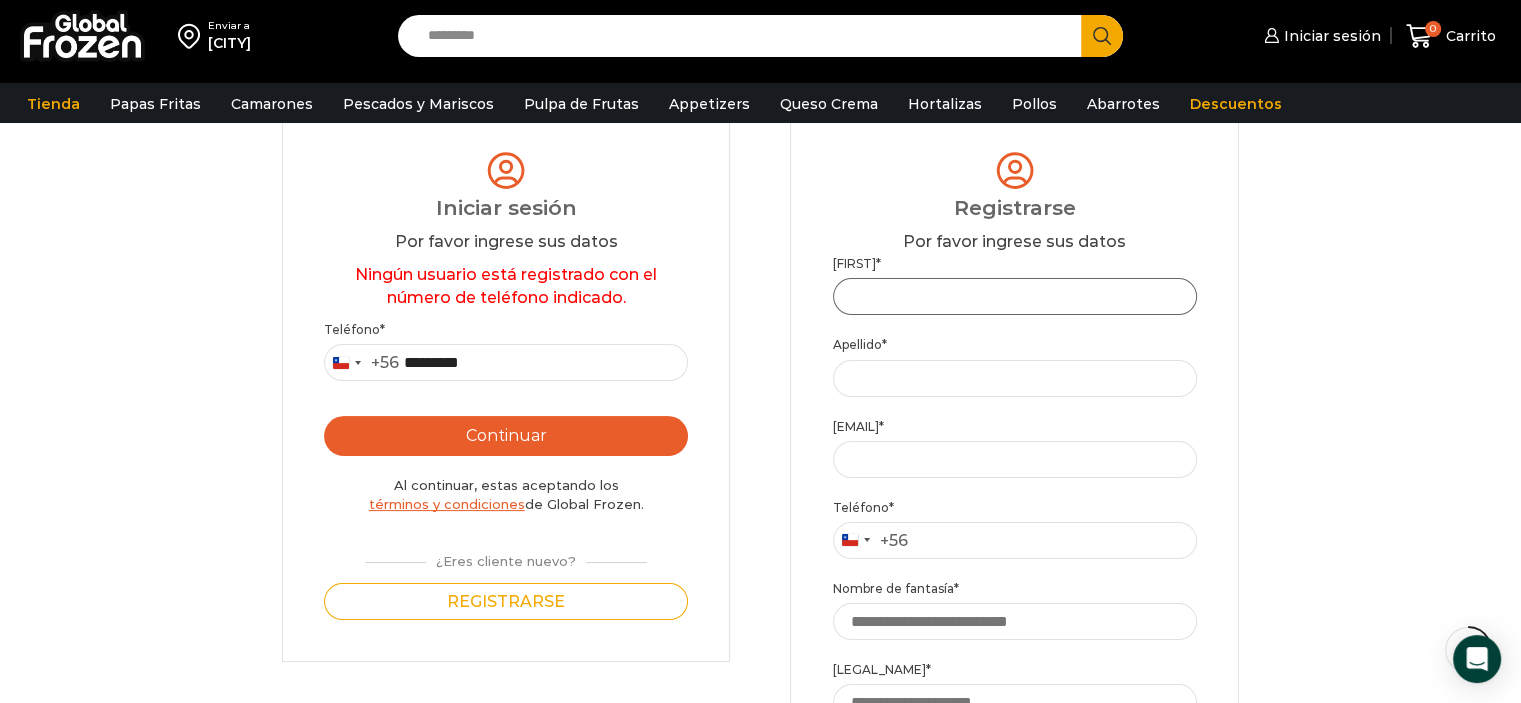 click on "[FIRST]  *" at bounding box center [1015, 296] 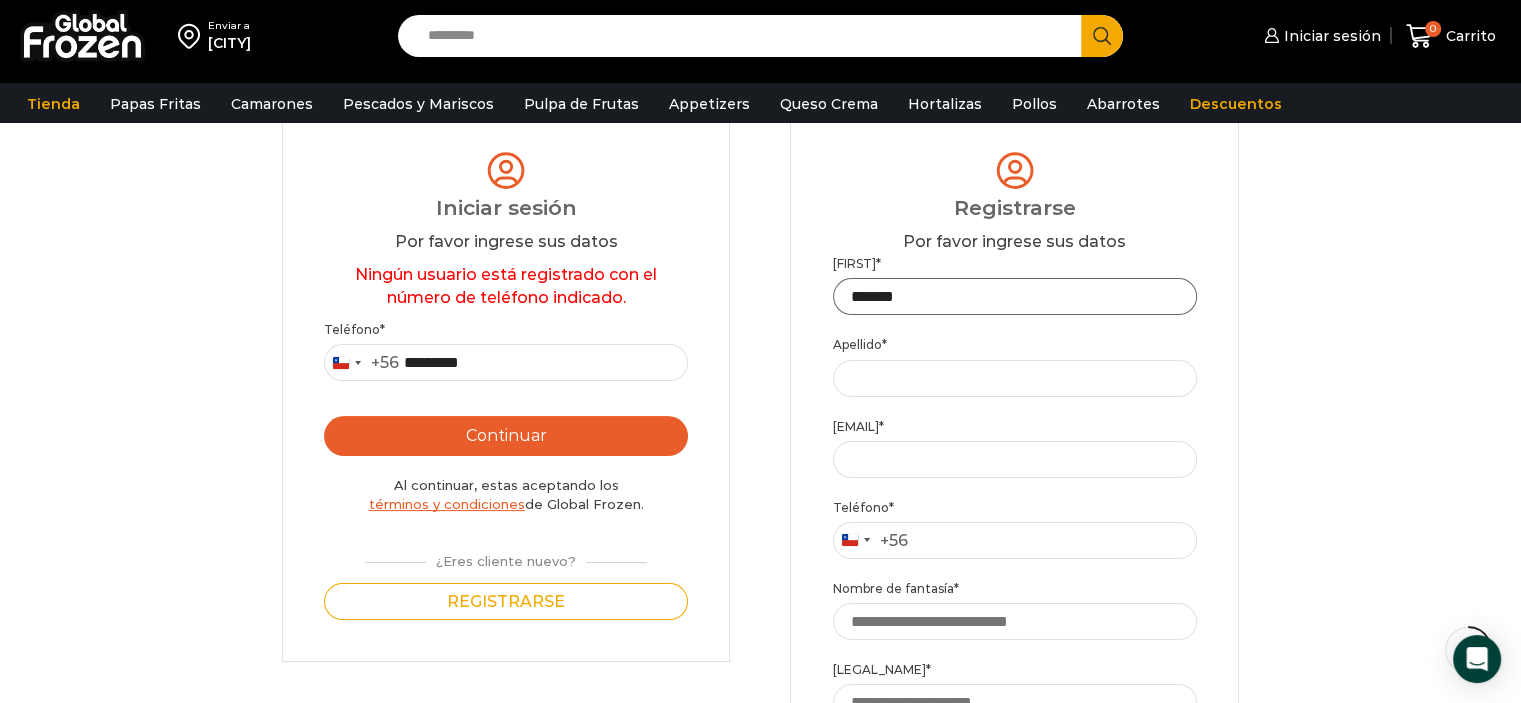 type on "*******" 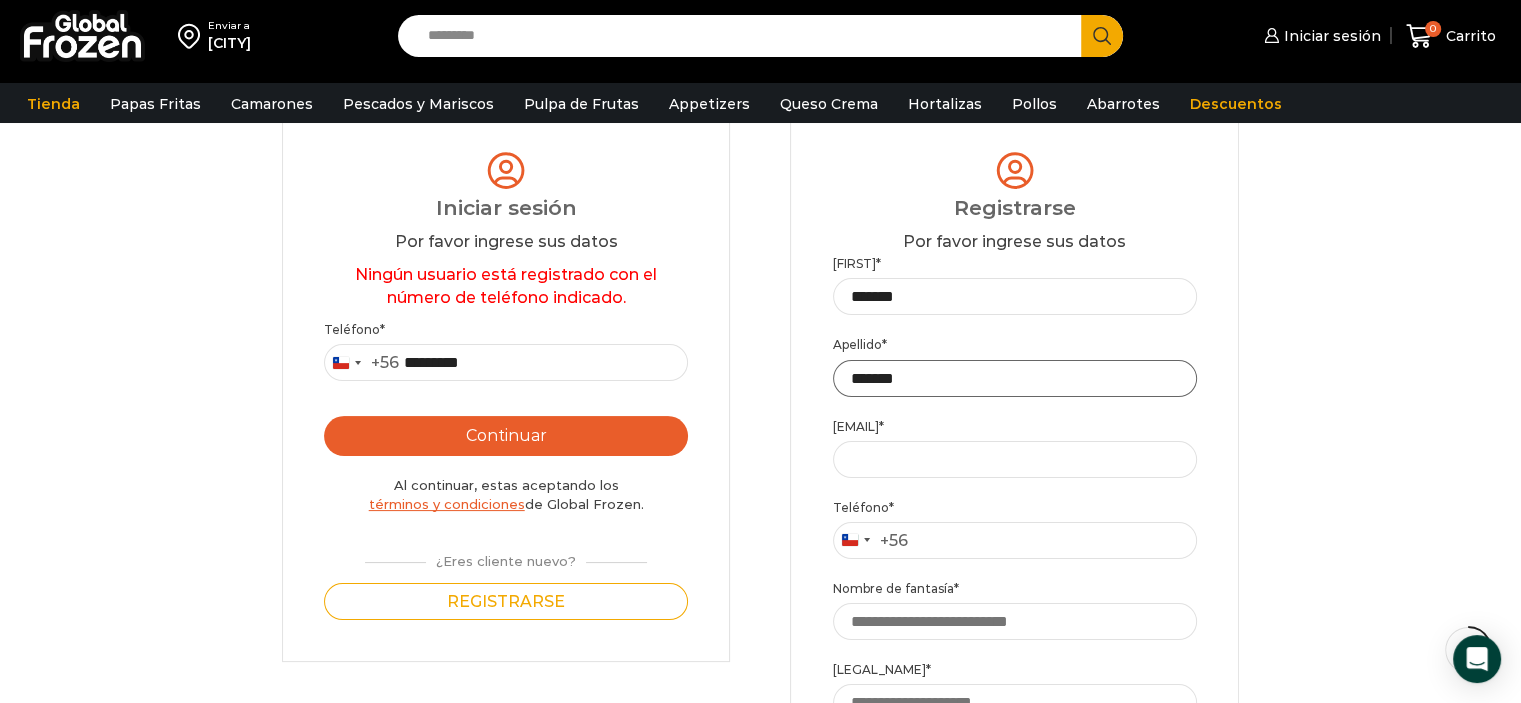 type on "*******" 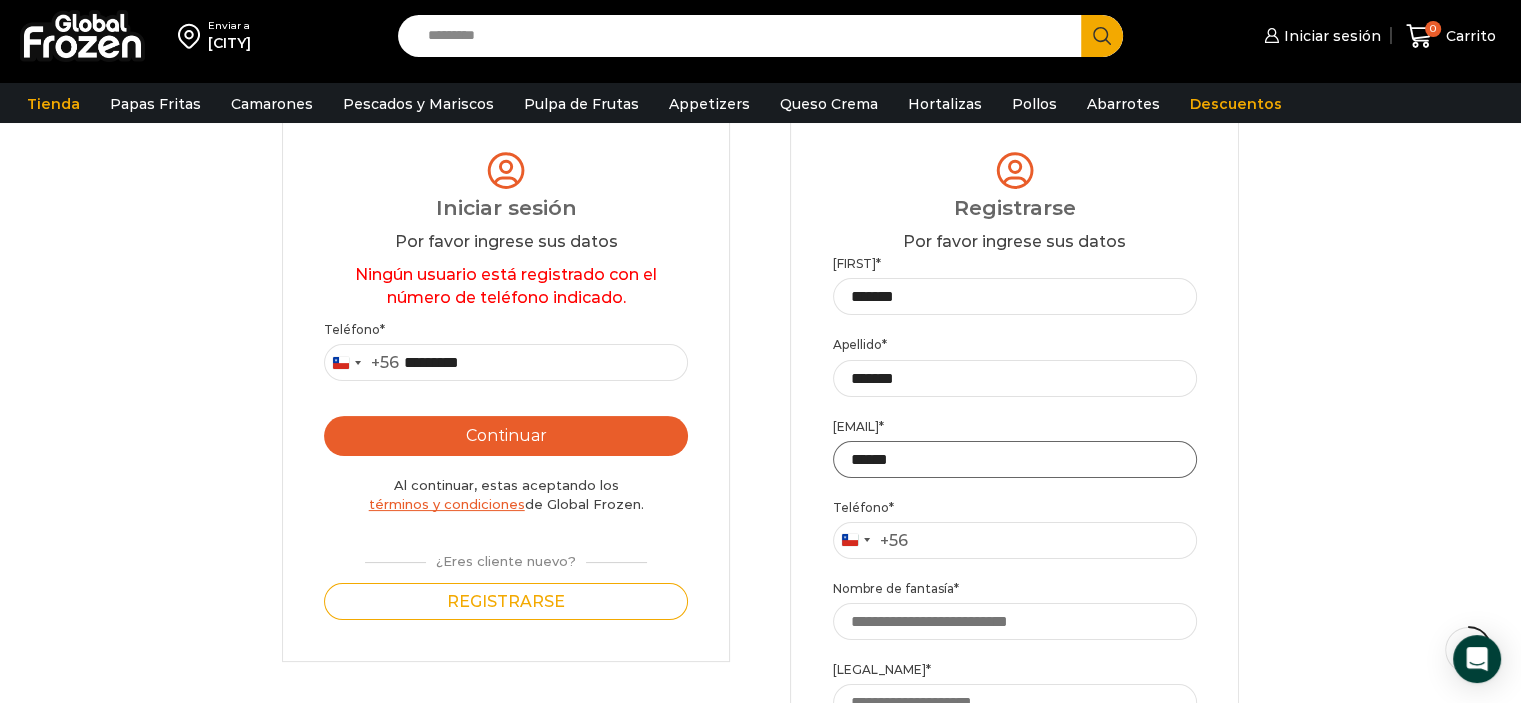 type on "**********" 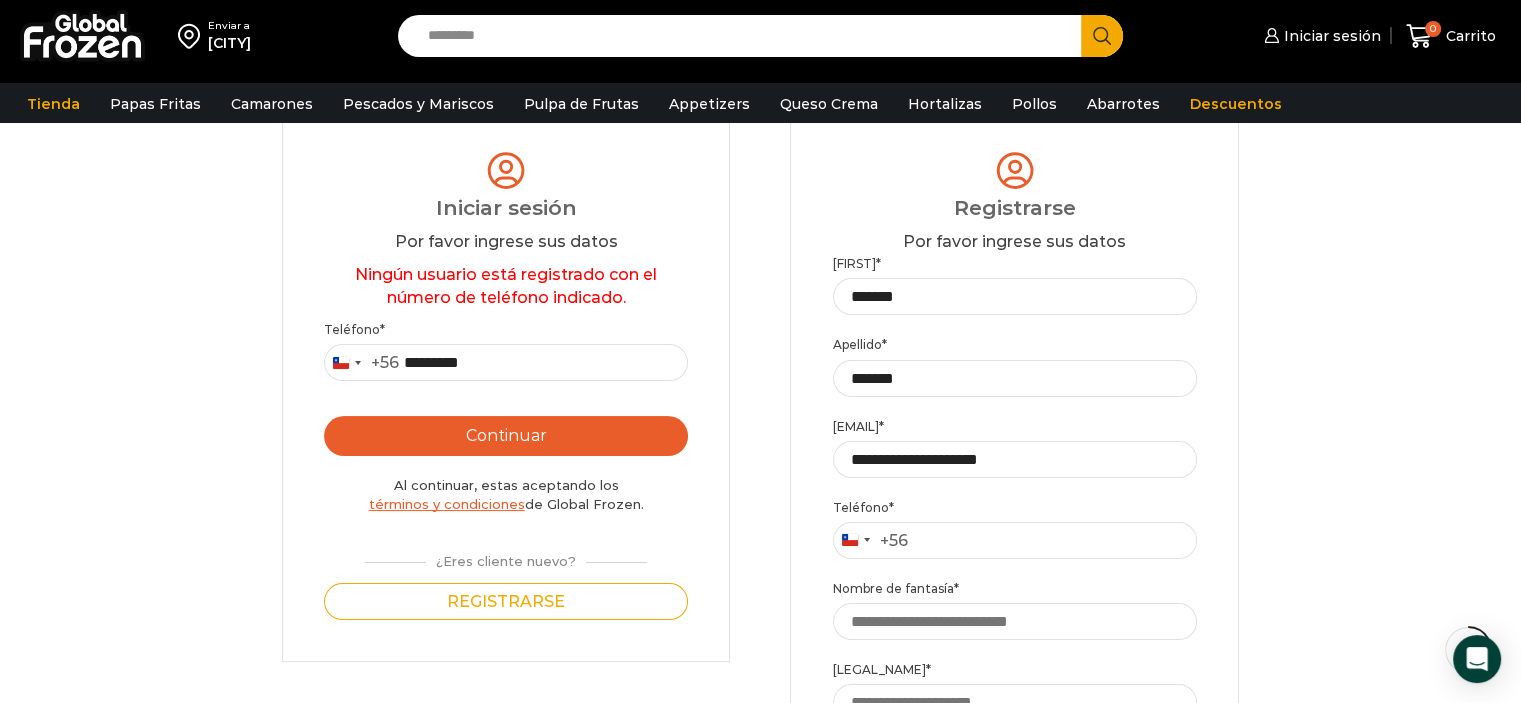 type 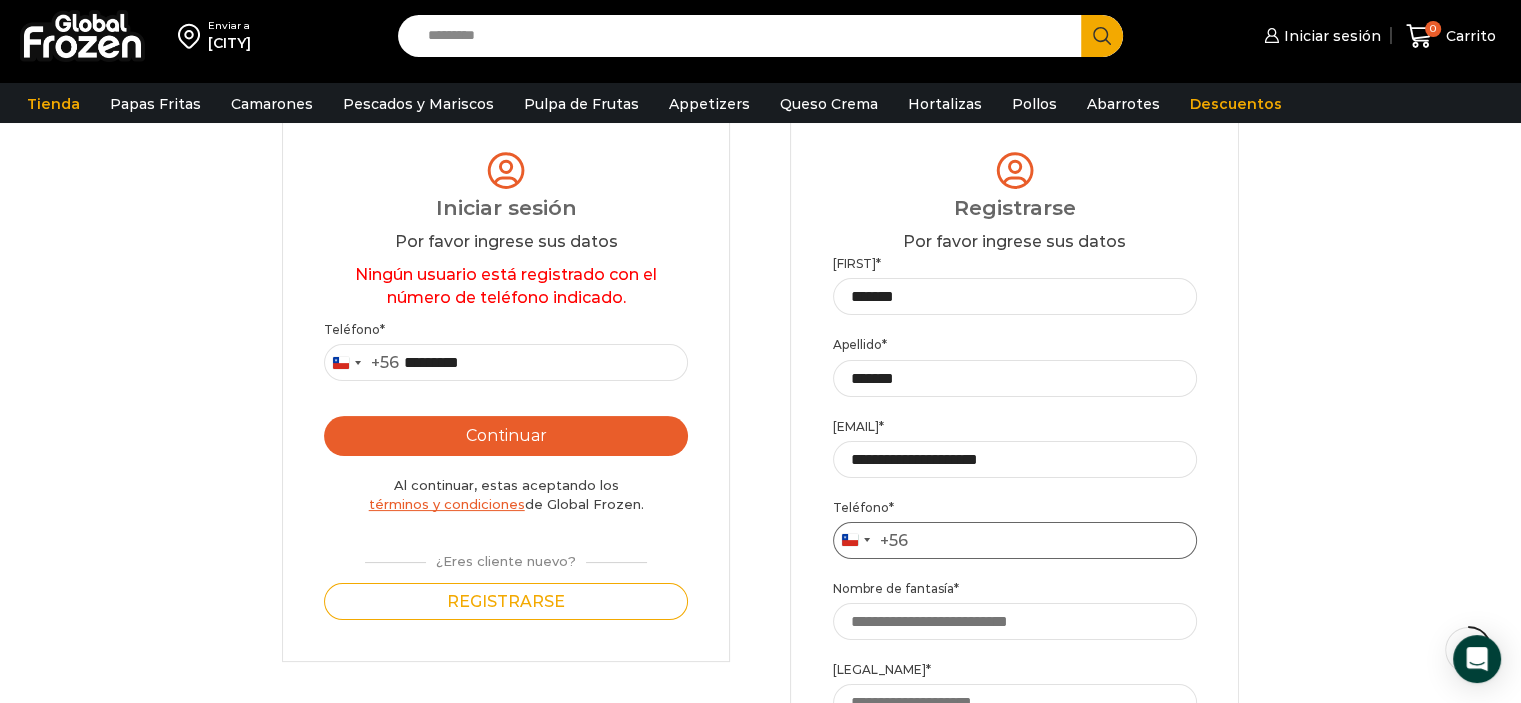 click on "[PHONE]  *" at bounding box center [1015, 540] 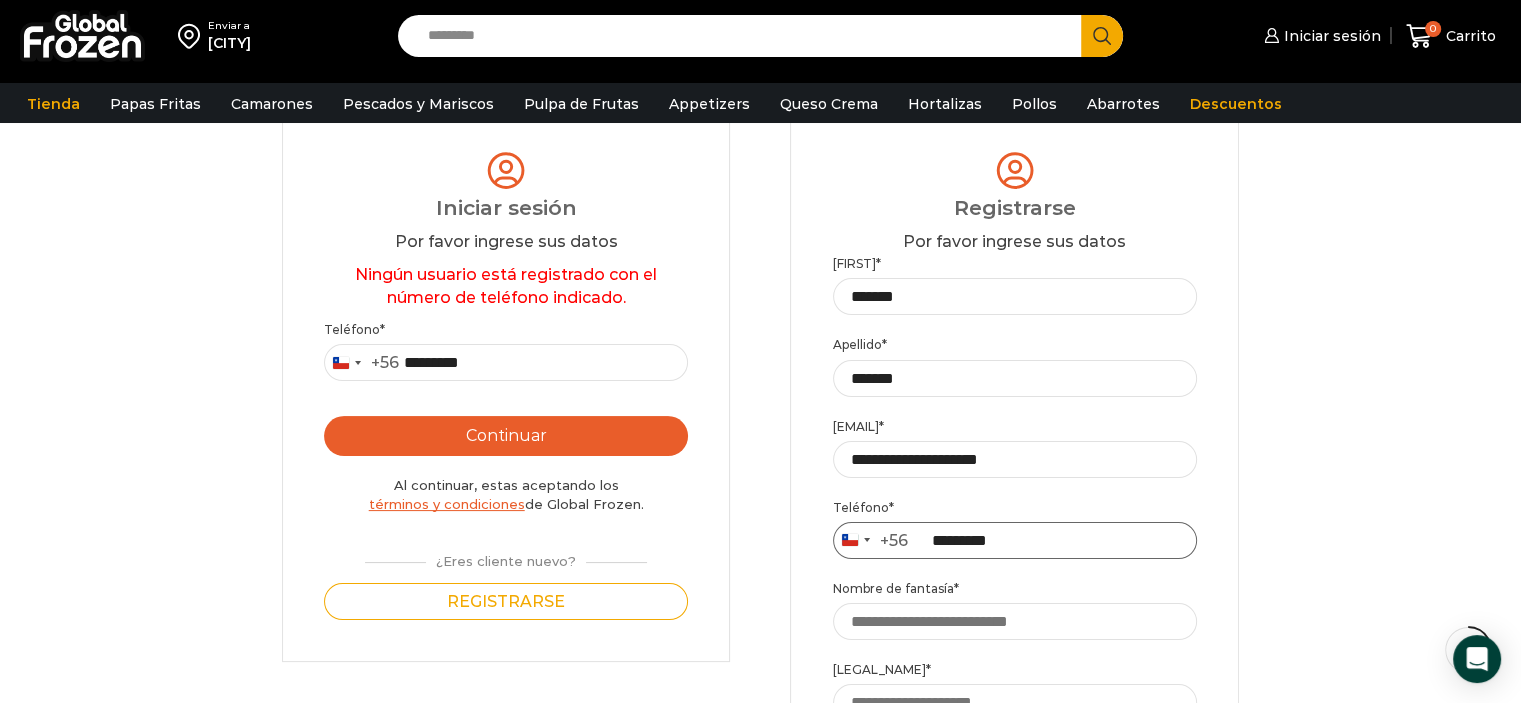 type on "*********" 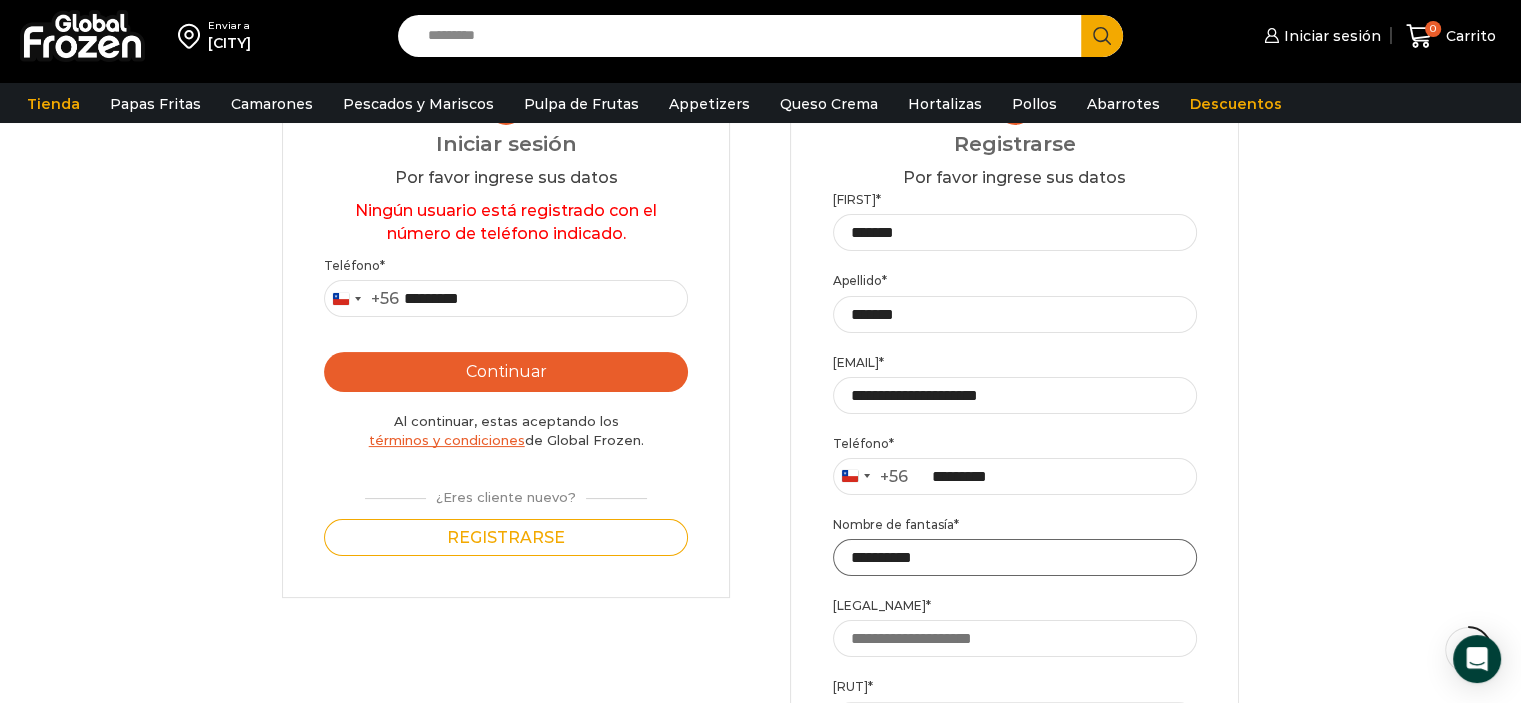 scroll, scrollTop: 300, scrollLeft: 0, axis: vertical 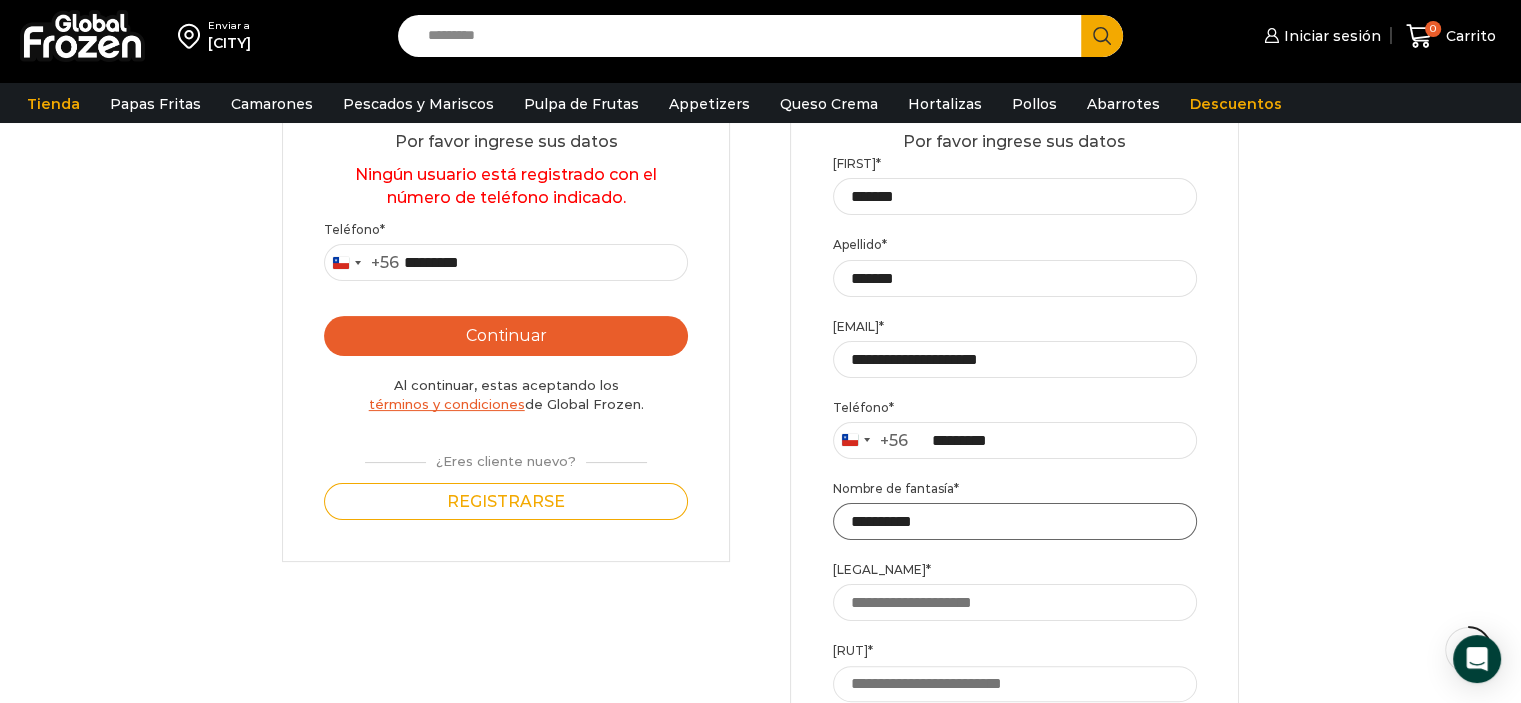 drag, startPoint x: 972, startPoint y: 505, endPoint x: 656, endPoint y: 504, distance: 316.0016 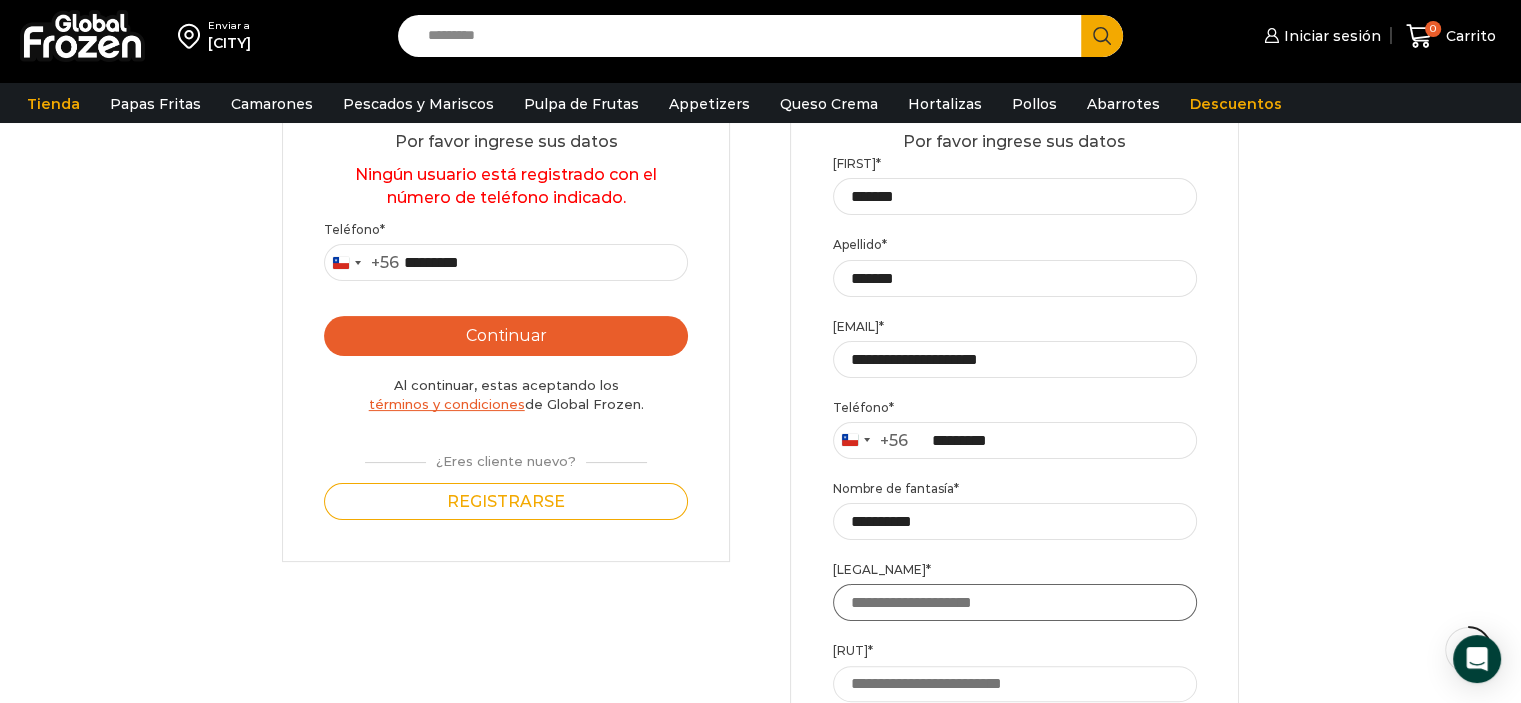 click on "[LEGAL_NAME]  *" at bounding box center (1015, 602) 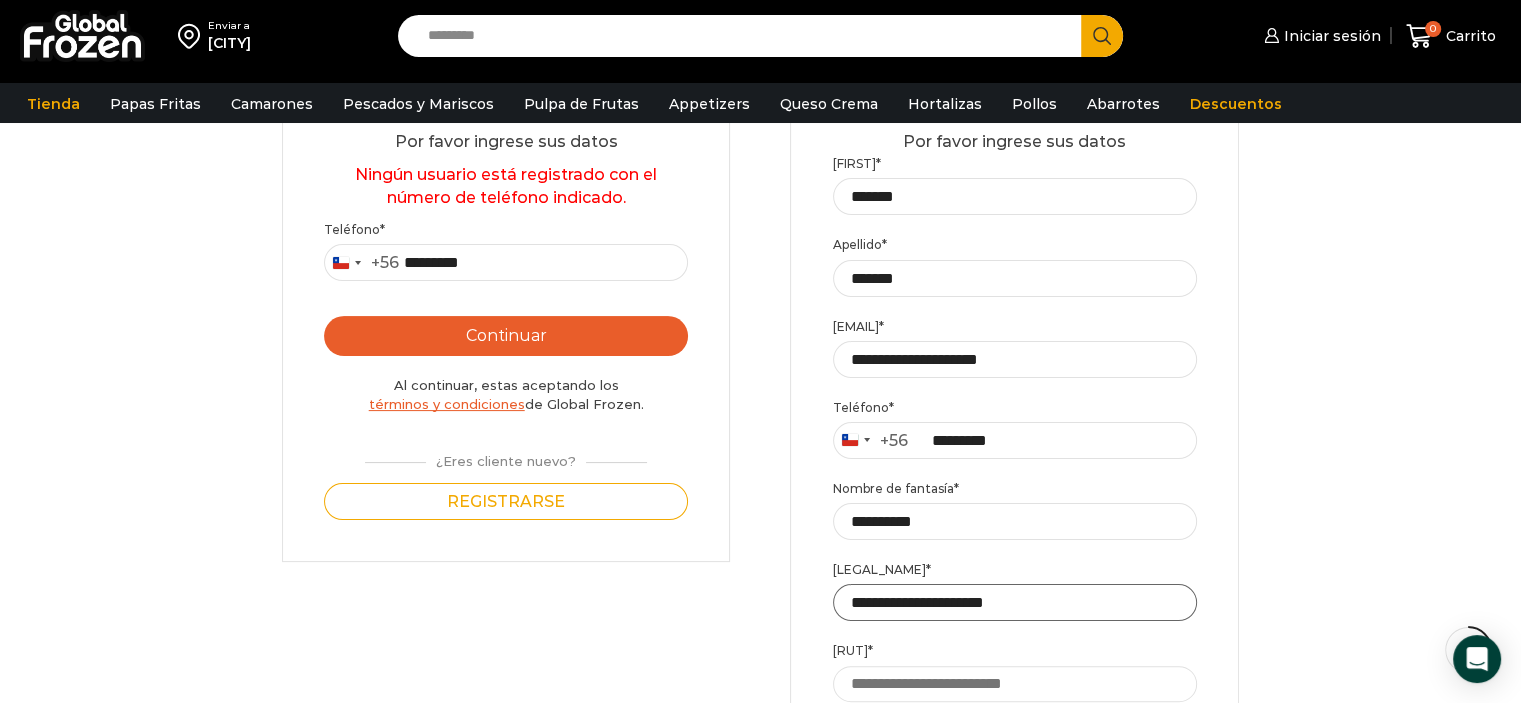 click on "**********" at bounding box center [1015, 602] 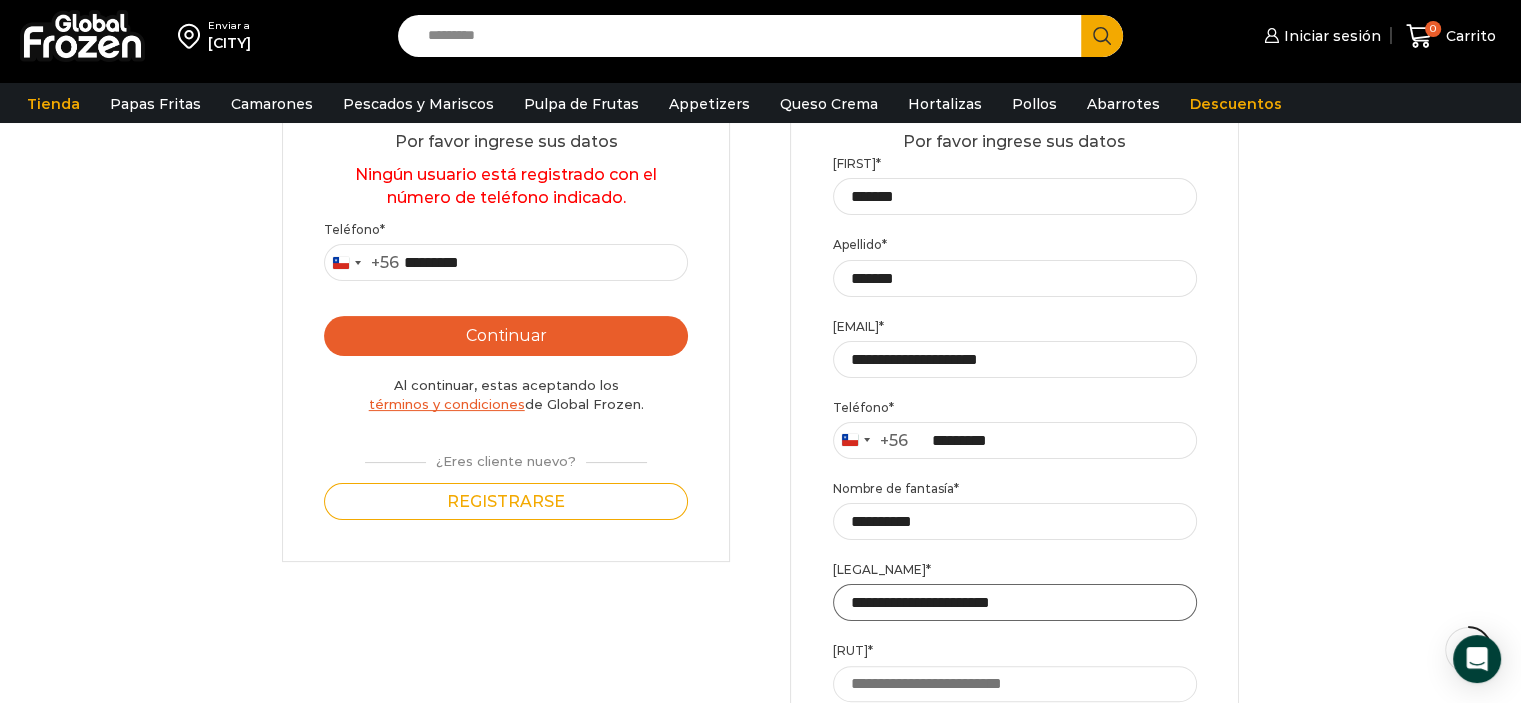 type on "**********" 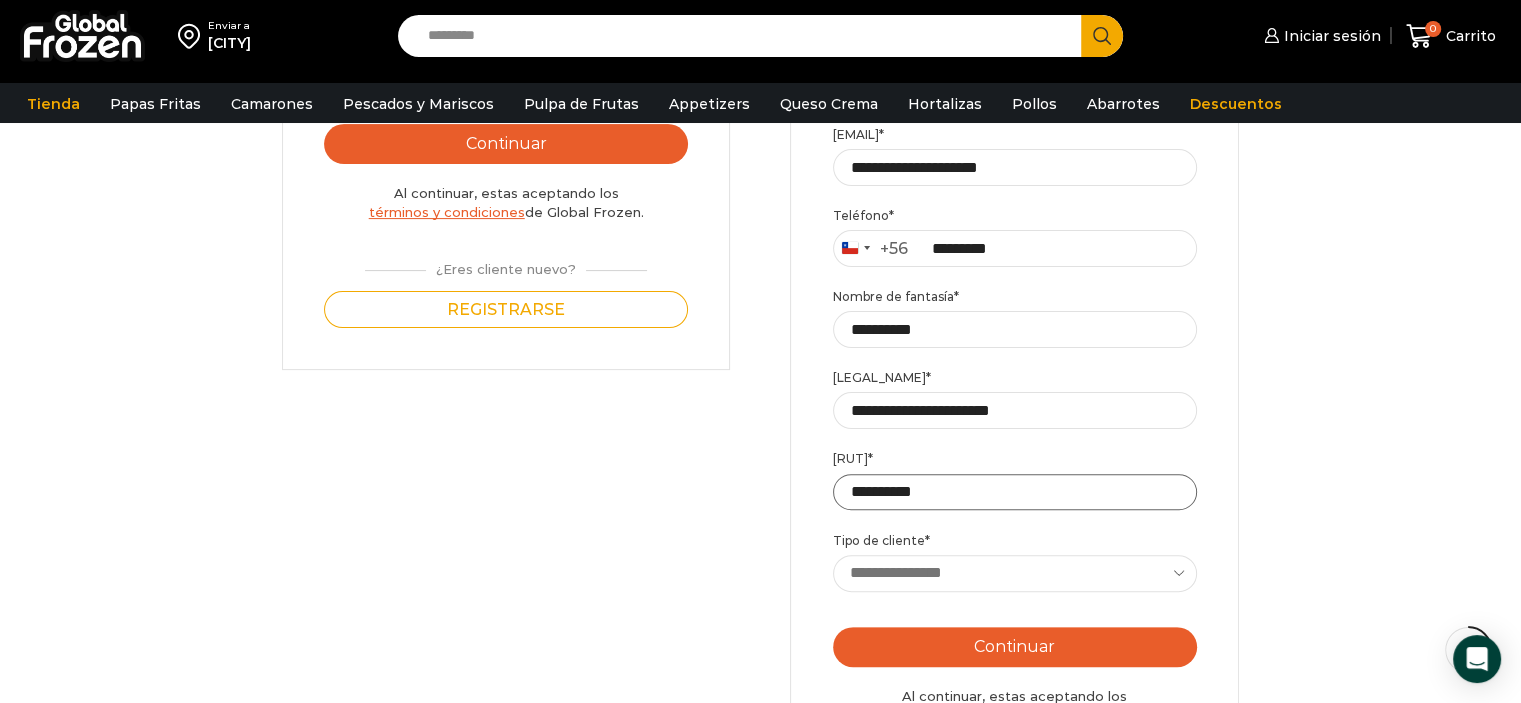 scroll, scrollTop: 600, scrollLeft: 0, axis: vertical 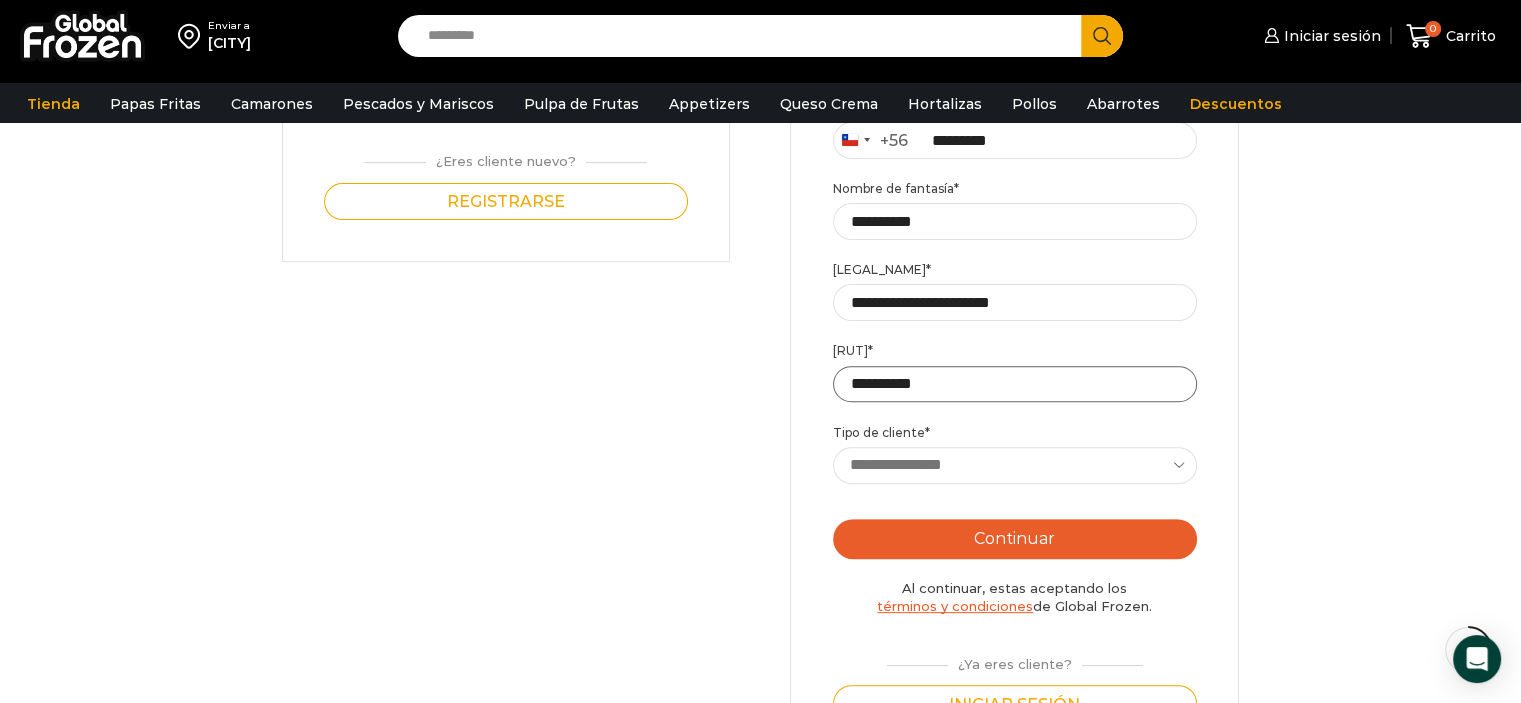 type on "**********" 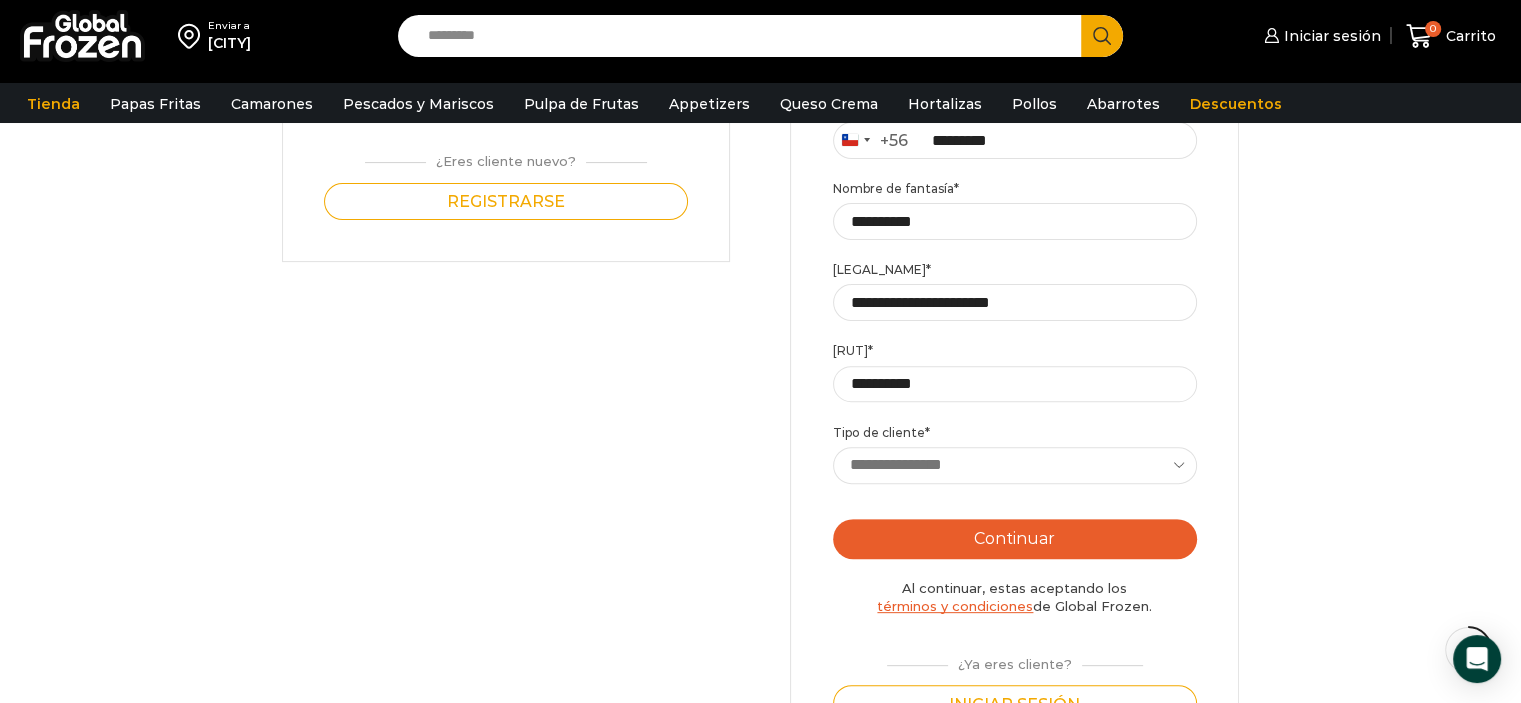 click on "**********" at bounding box center [1015, 465] 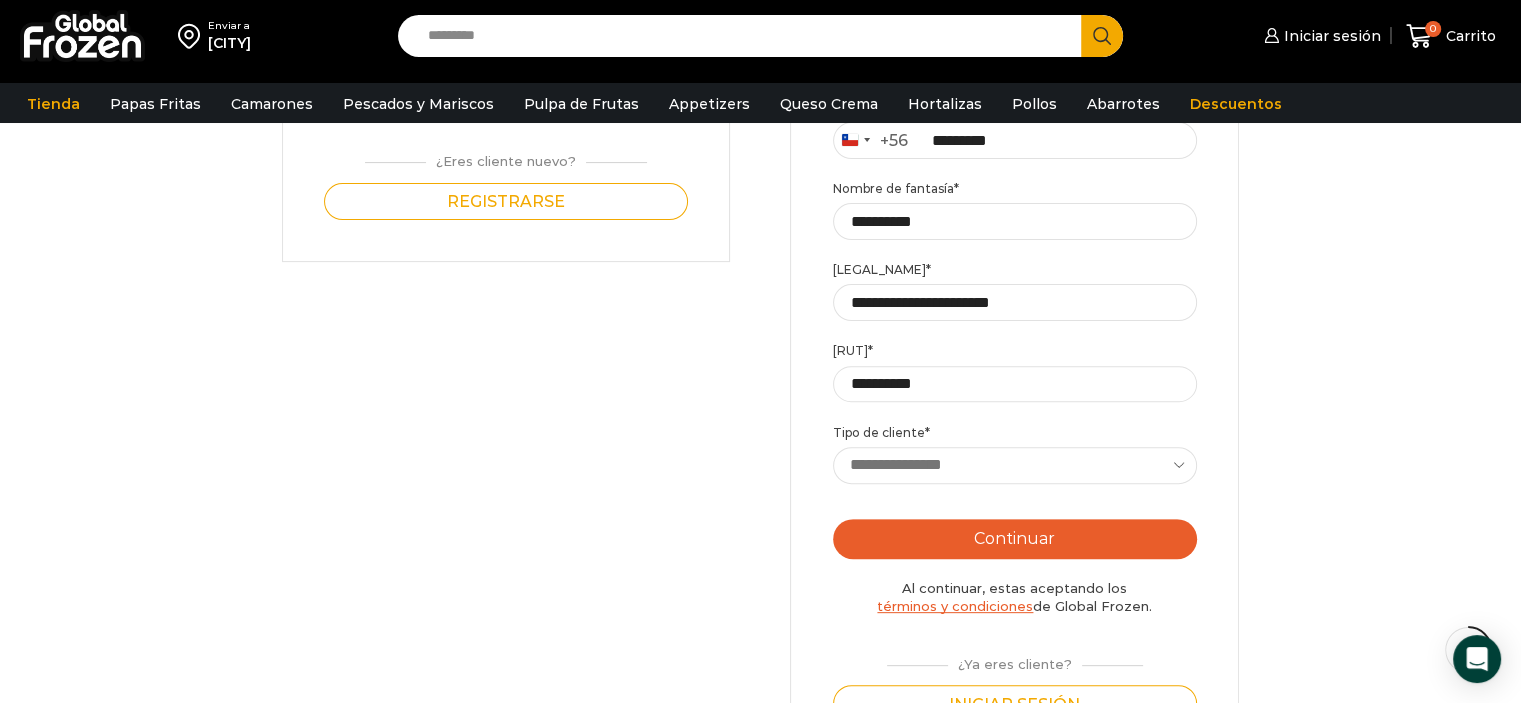 select on "******" 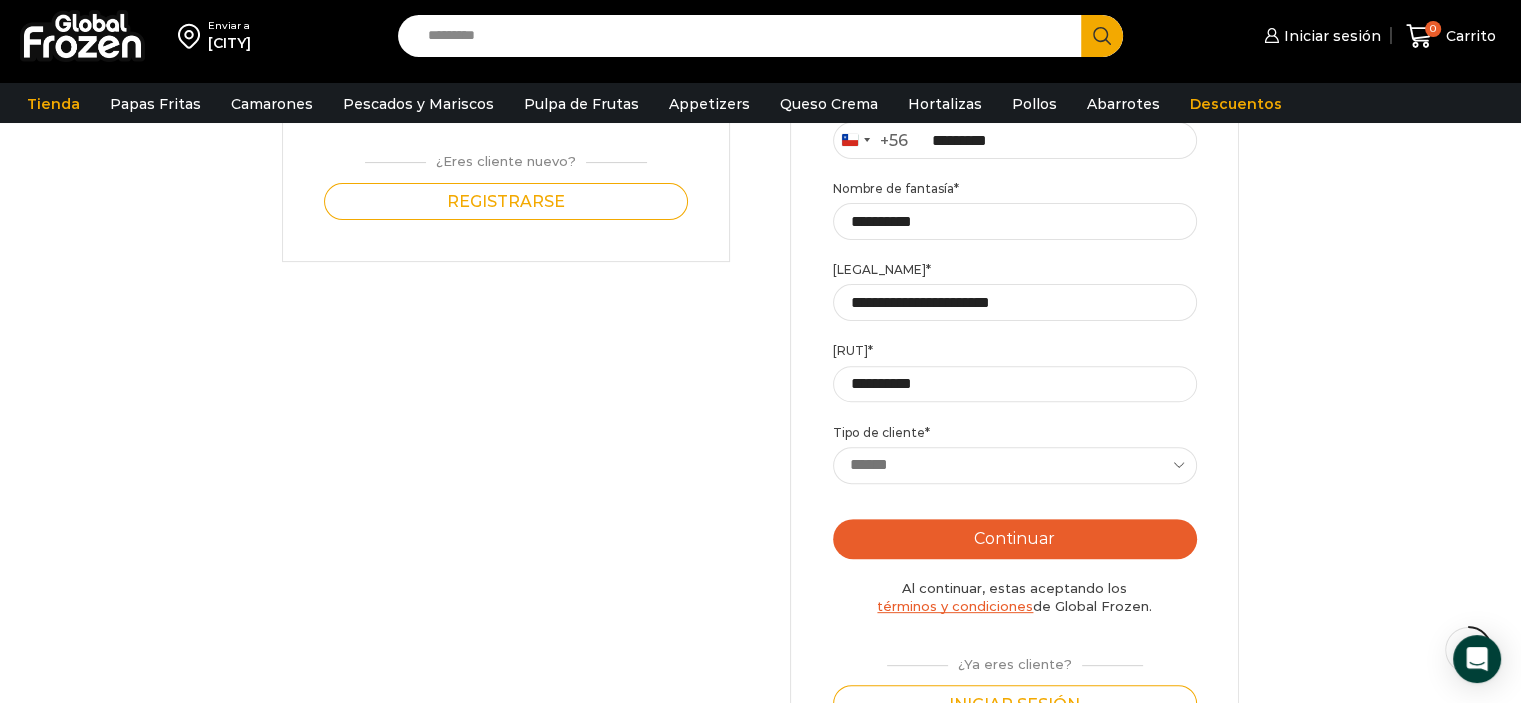 click on "**********" at bounding box center (1015, 465) 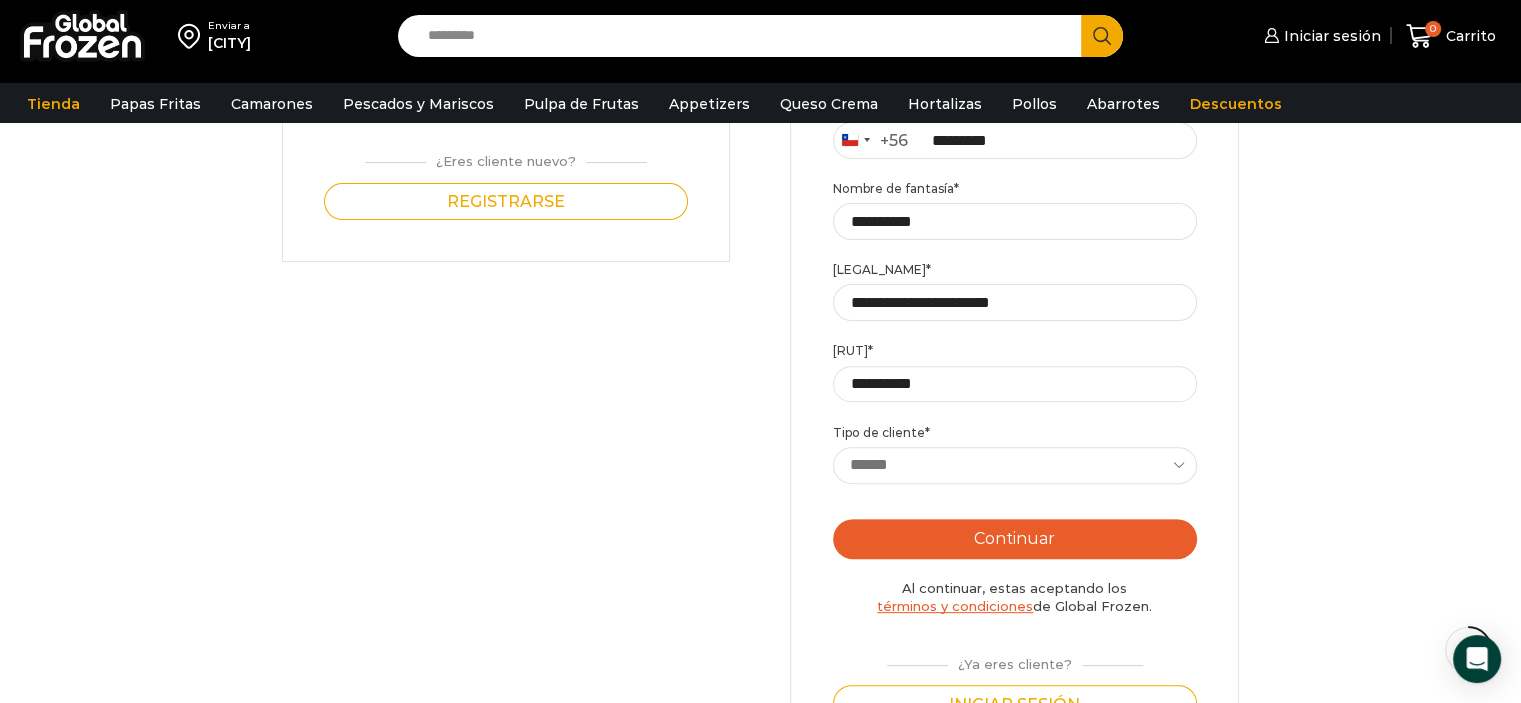 click on "Continuar" at bounding box center [1015, 539] 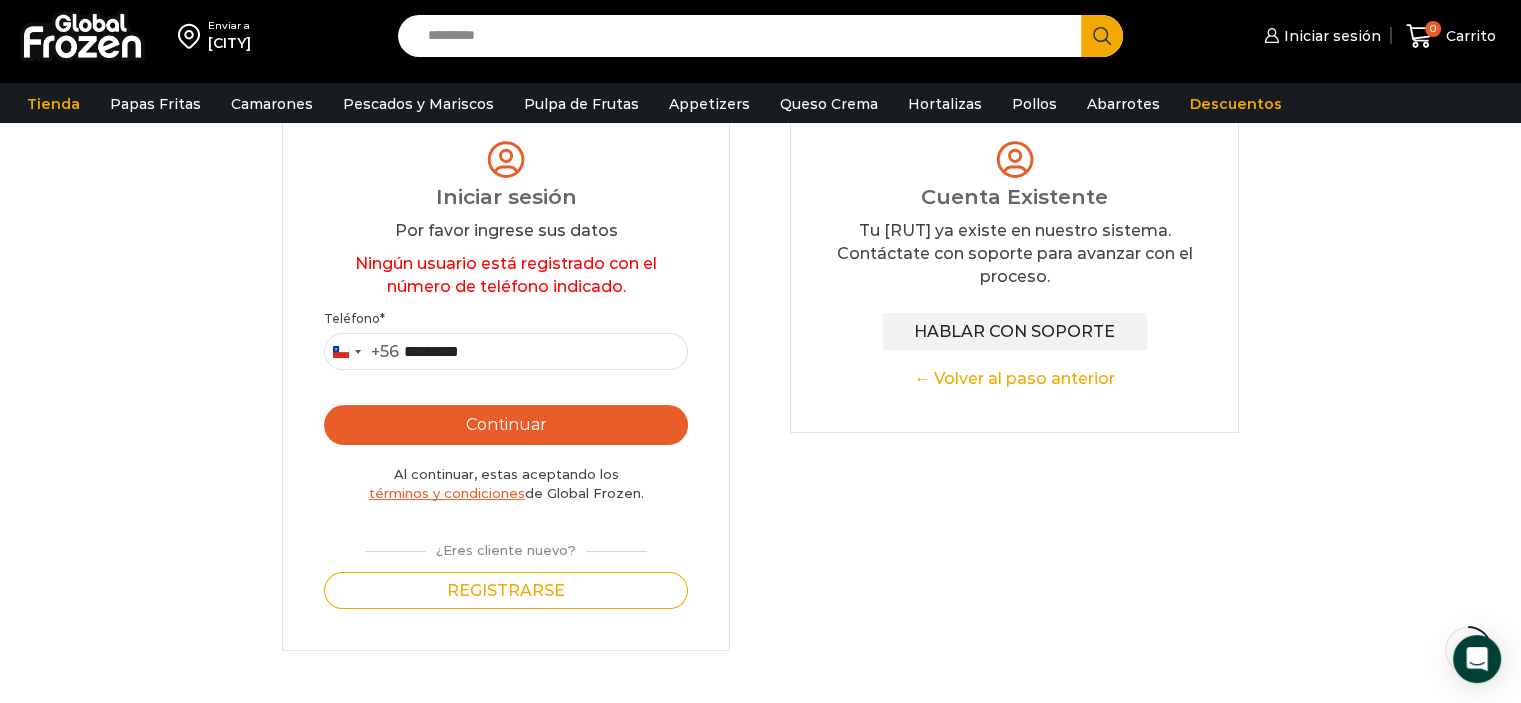 scroll, scrollTop: 0, scrollLeft: 0, axis: both 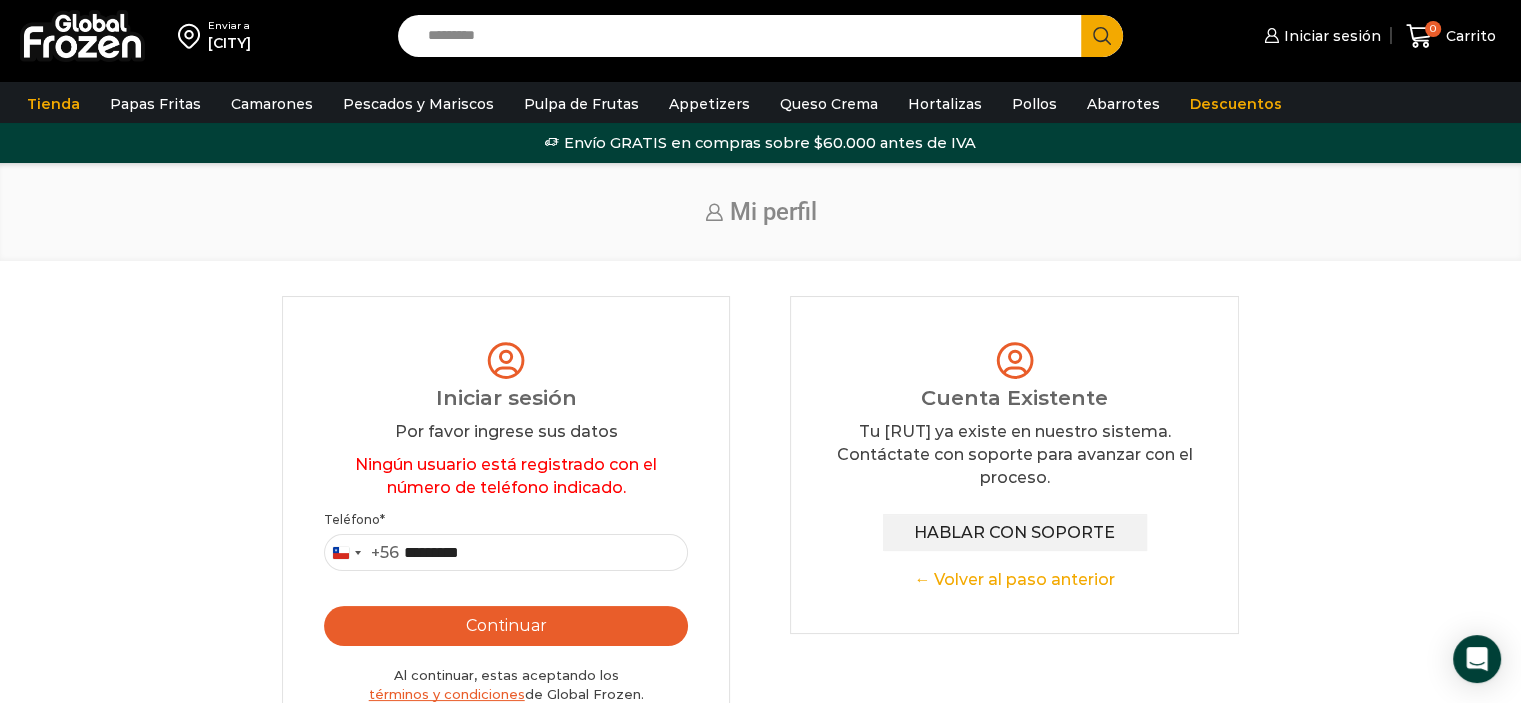 click on "← Volver al paso anterior" at bounding box center [1015, 580] 